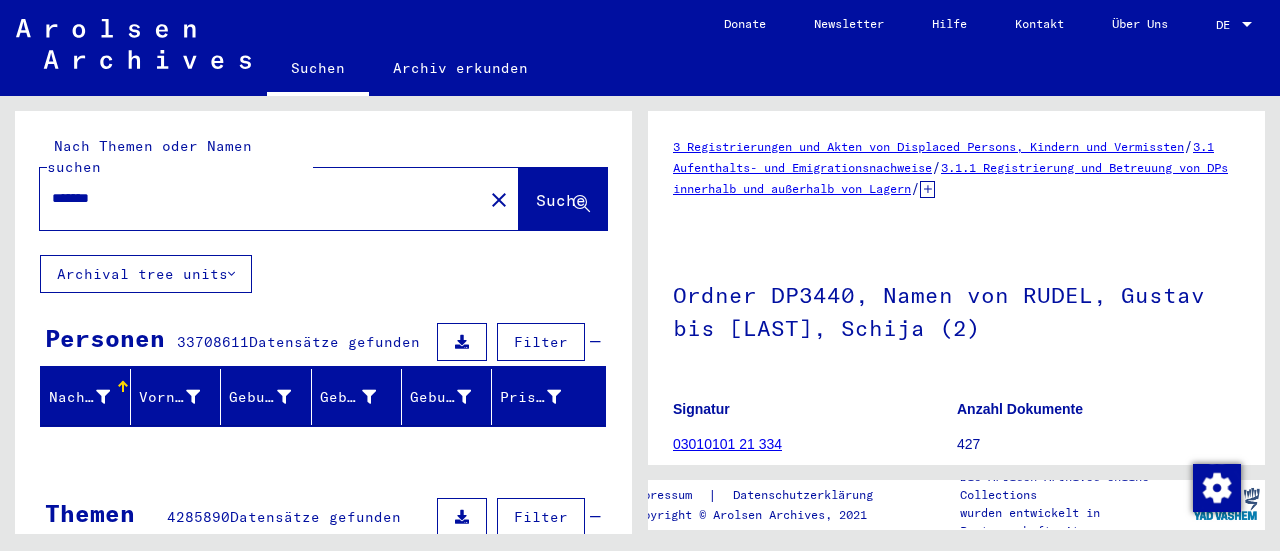 scroll, scrollTop: 0, scrollLeft: 0, axis: both 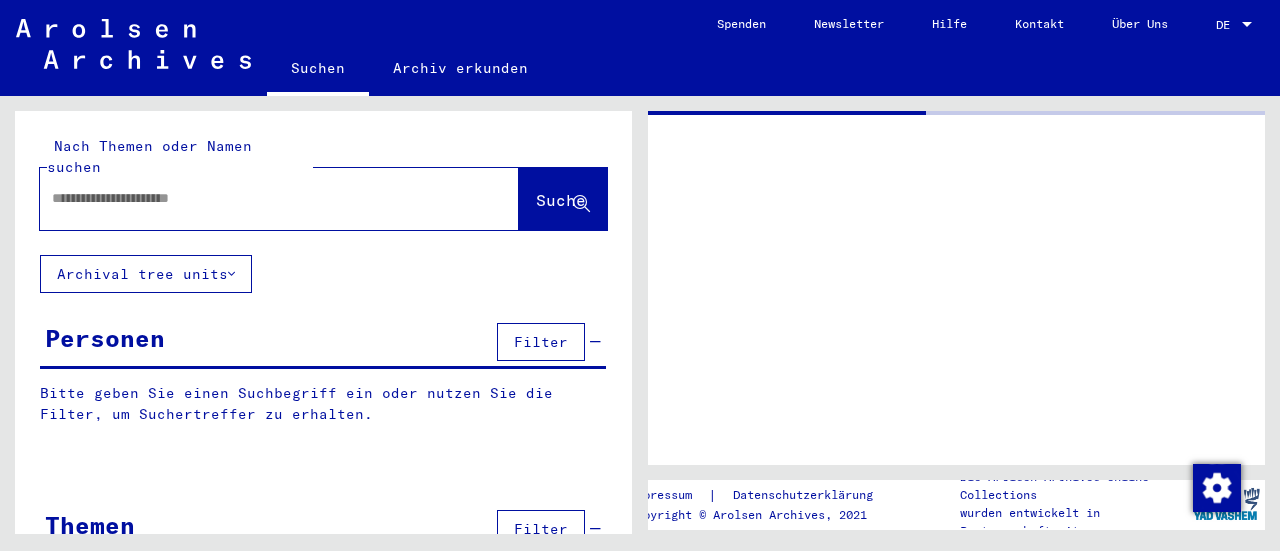 type on "*******" 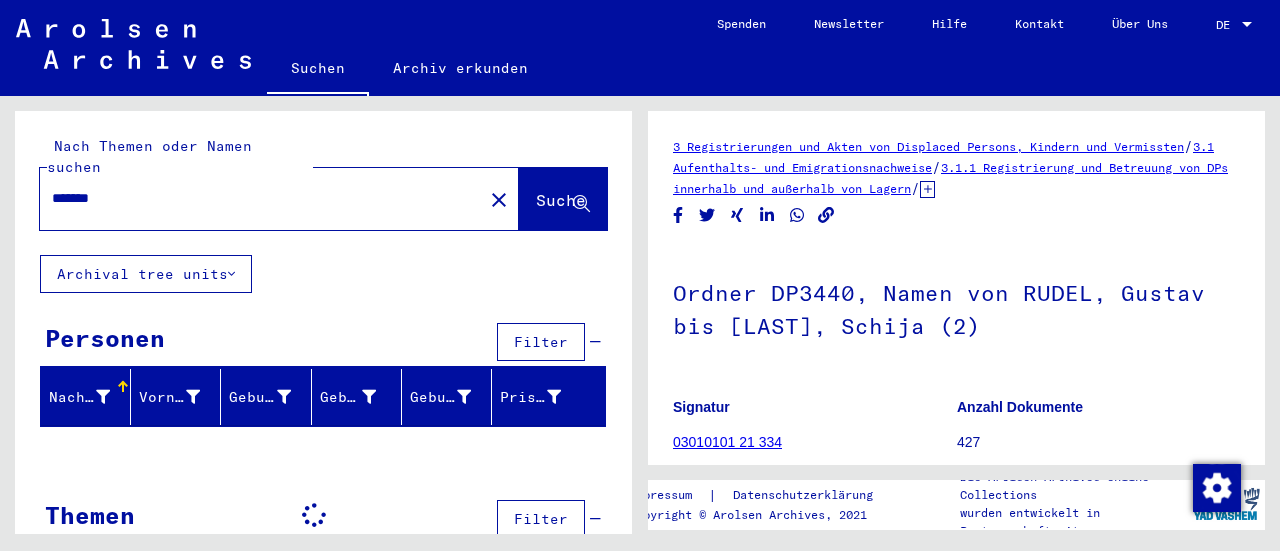 scroll, scrollTop: 0, scrollLeft: 0, axis: both 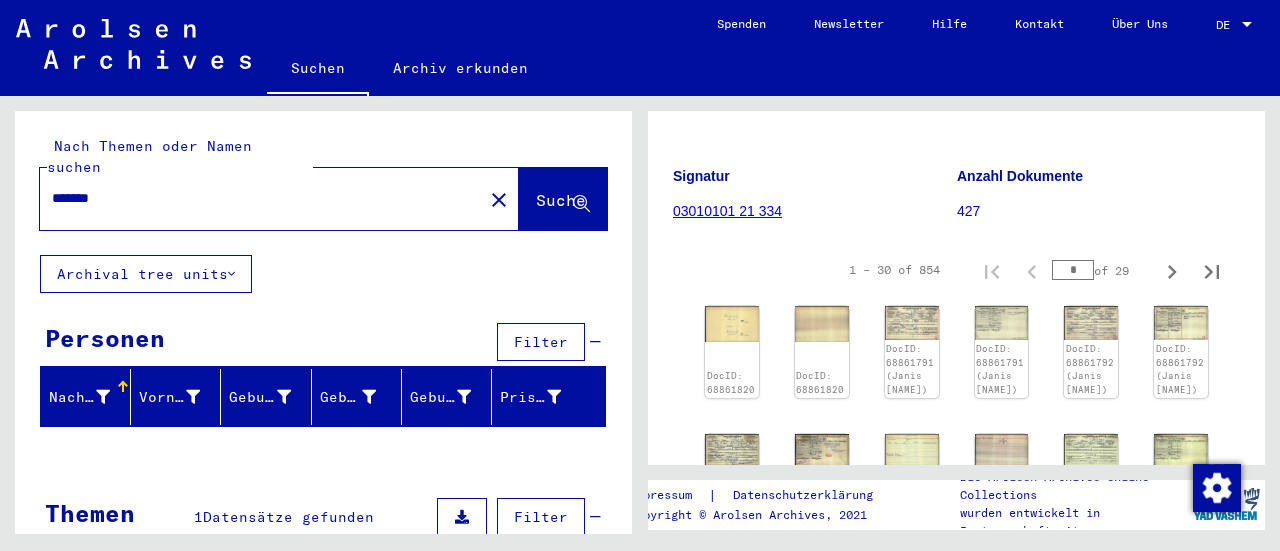 click on "*" at bounding box center (1073, 270) 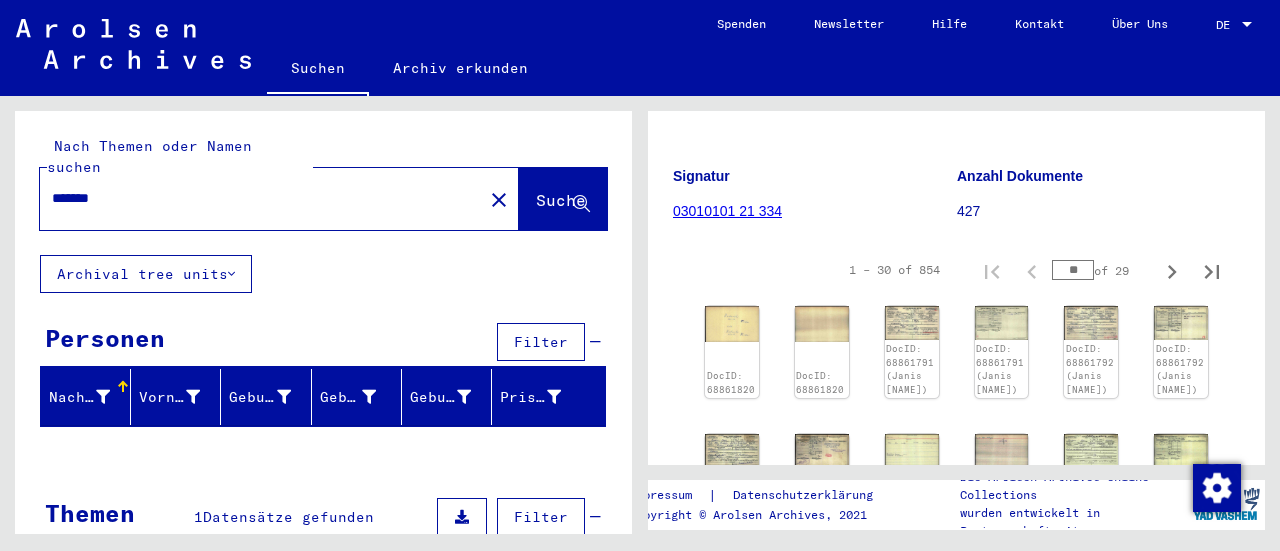 type on "**" 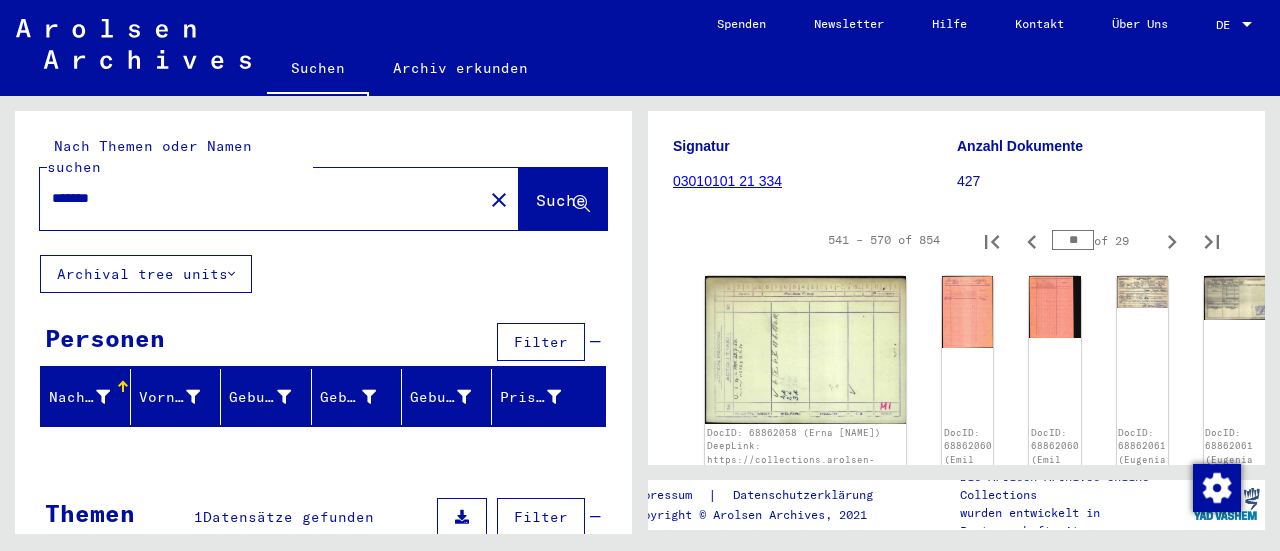scroll, scrollTop: 276, scrollLeft: 0, axis: vertical 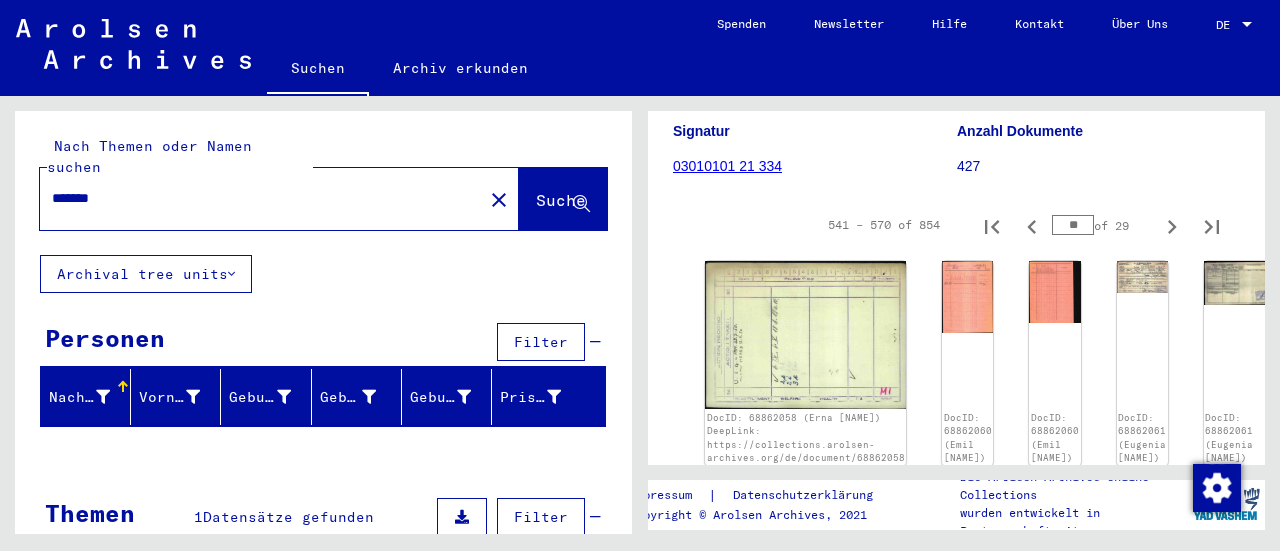 type on "**" 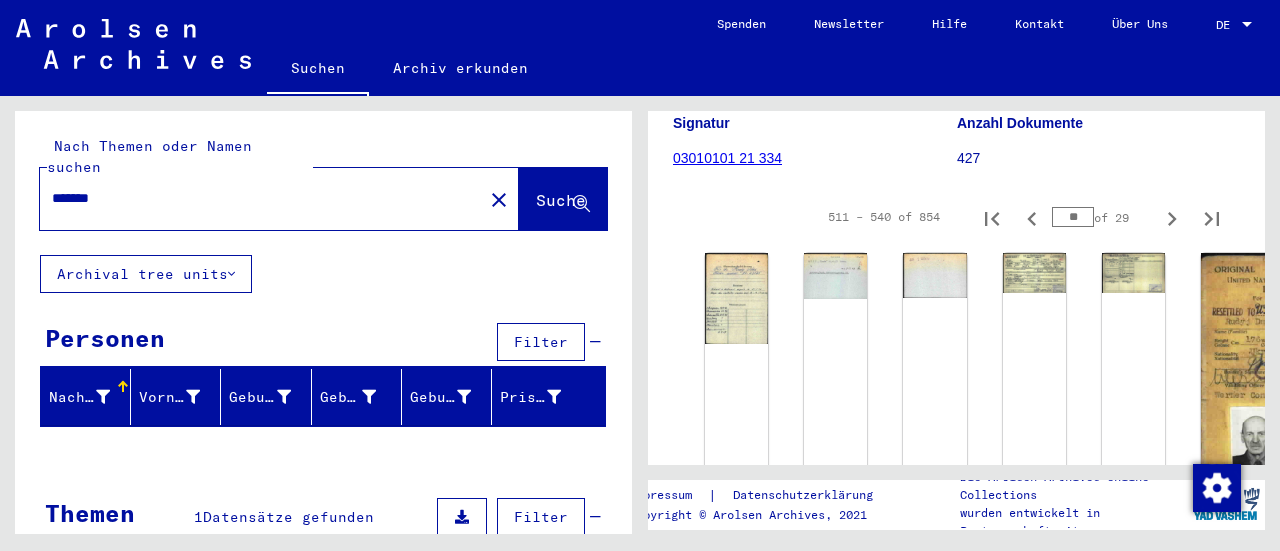 scroll, scrollTop: 284, scrollLeft: 0, axis: vertical 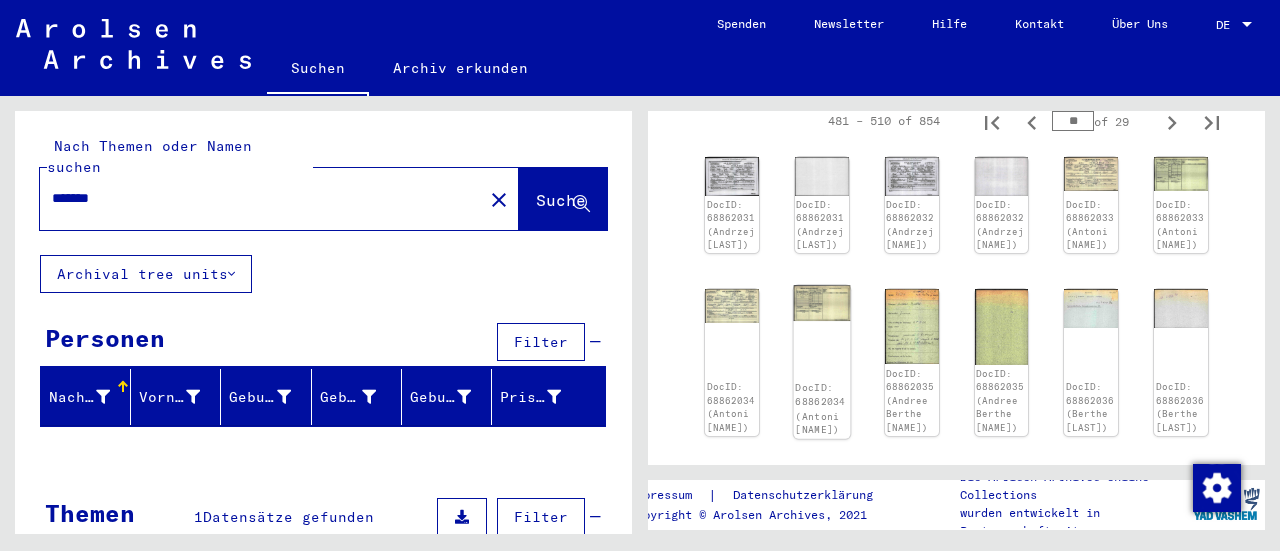 click 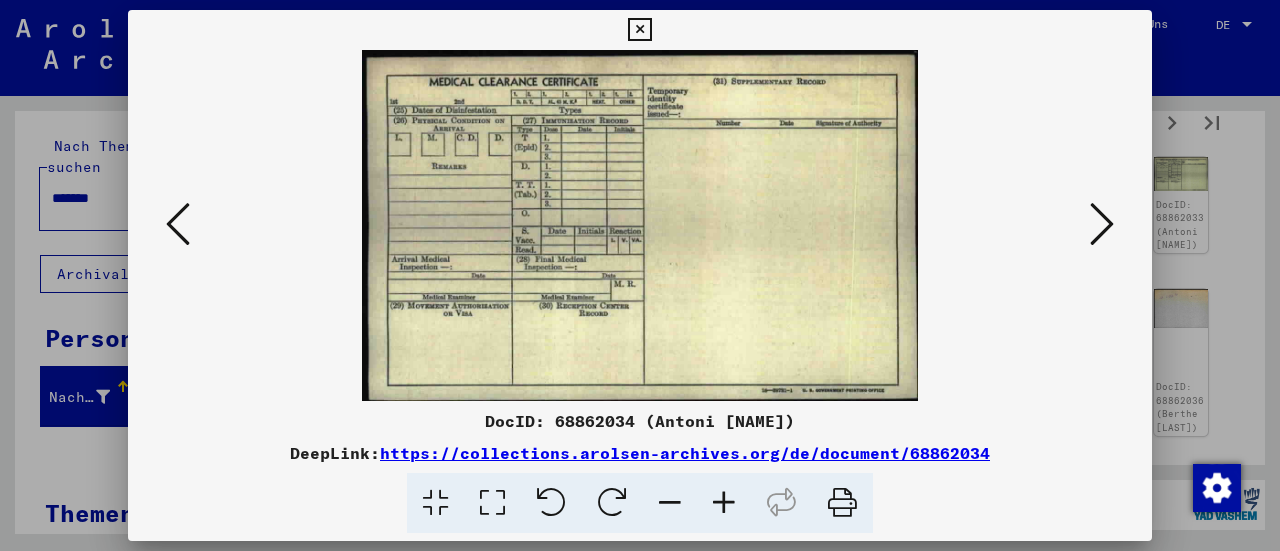 click at bounding box center [178, 224] 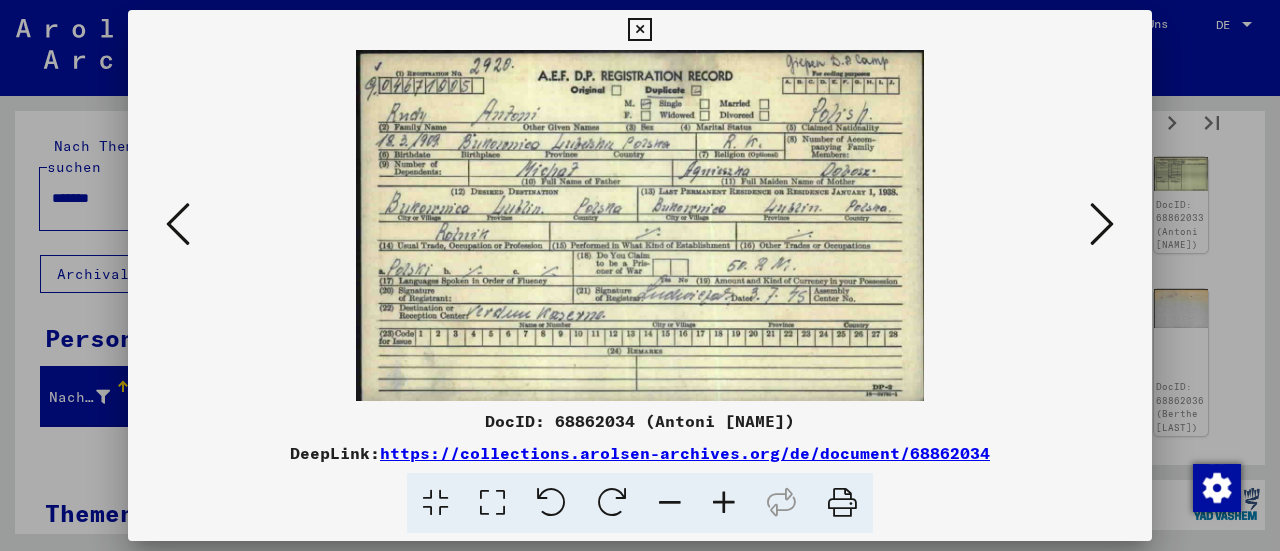 click at bounding box center (178, 224) 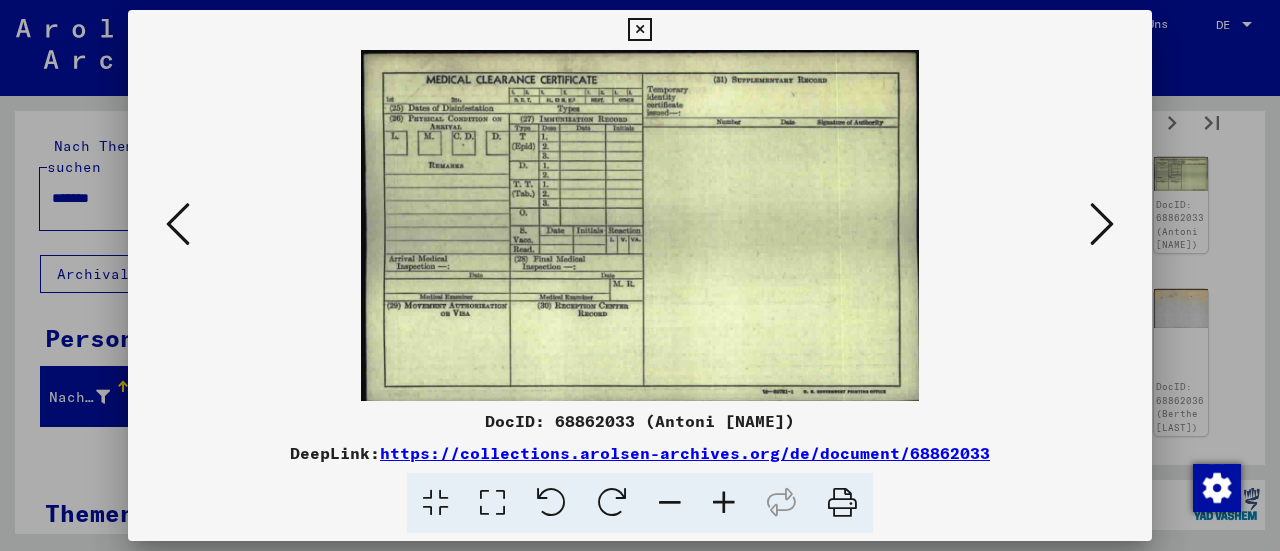 click at bounding box center (178, 224) 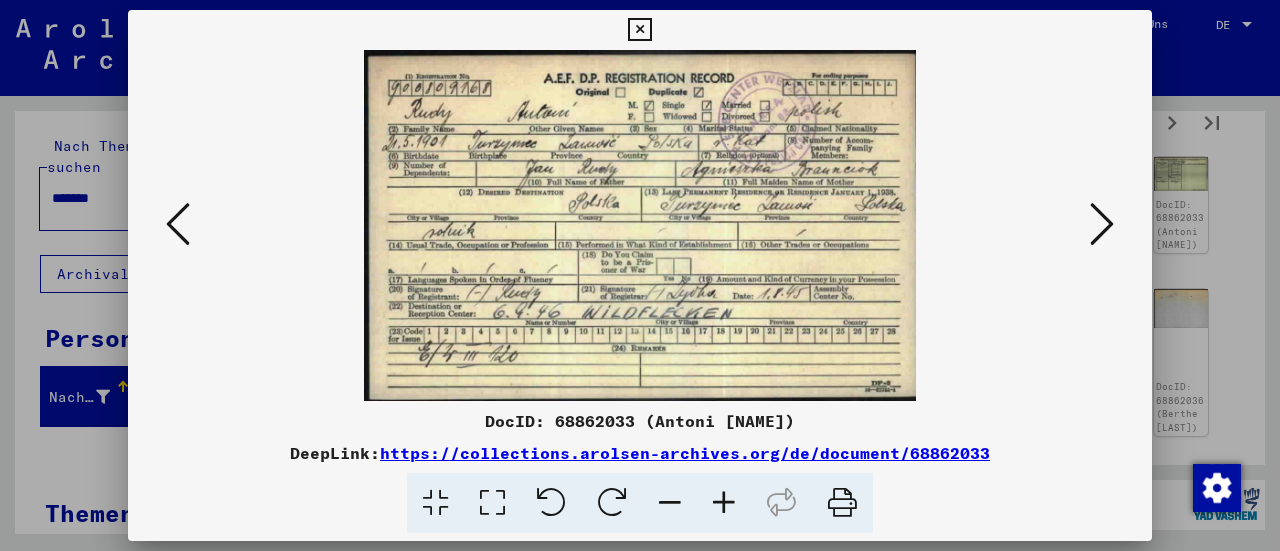click at bounding box center [1102, 225] 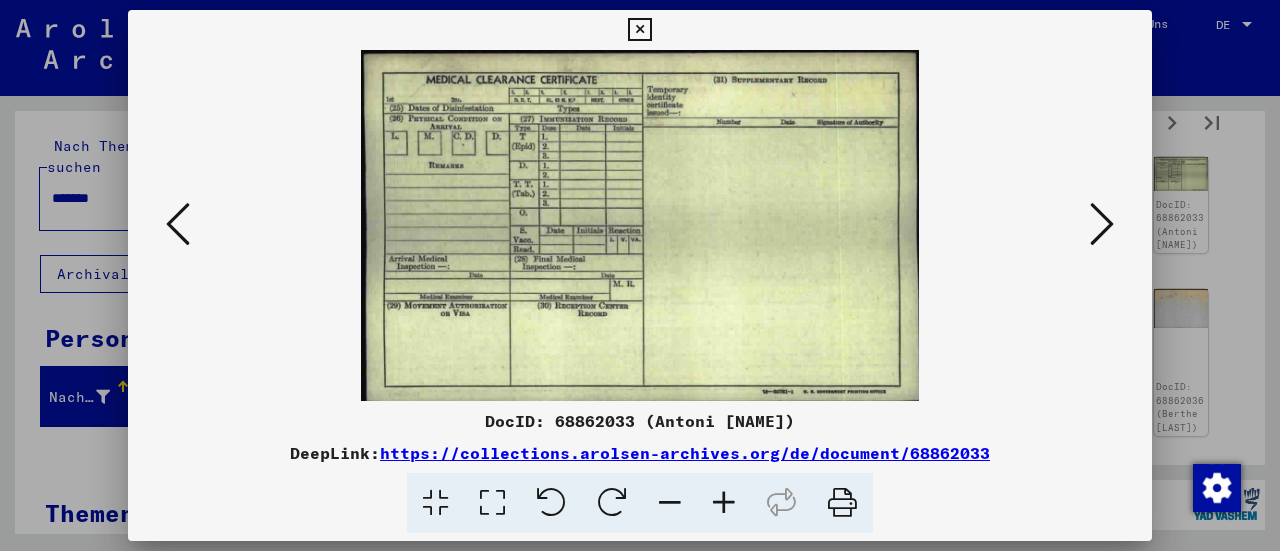 click at bounding box center (1102, 224) 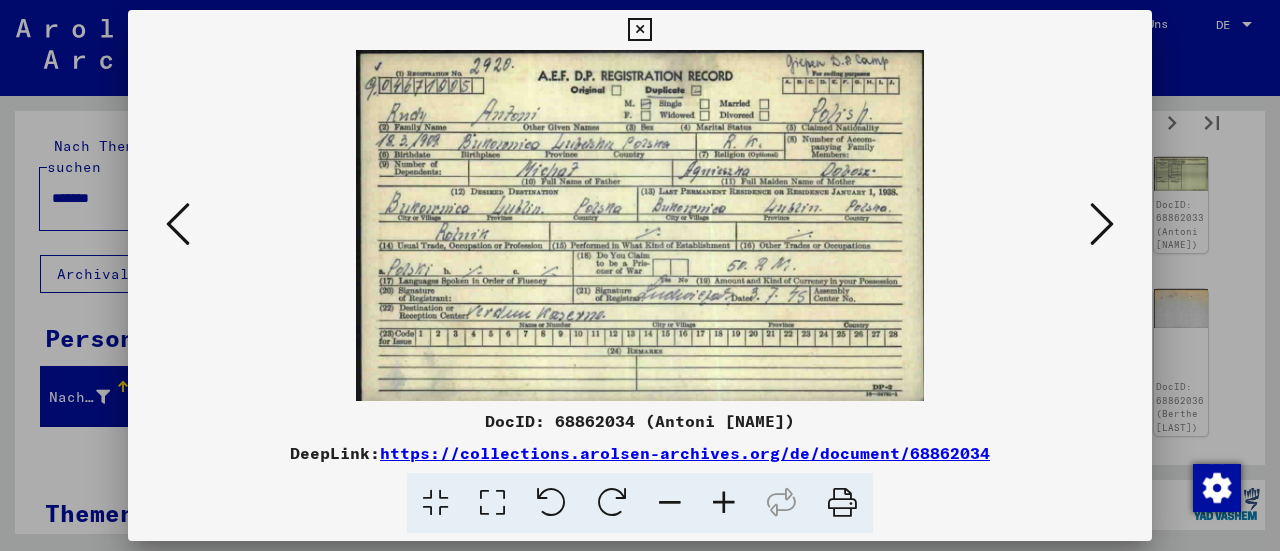 click at bounding box center (1102, 225) 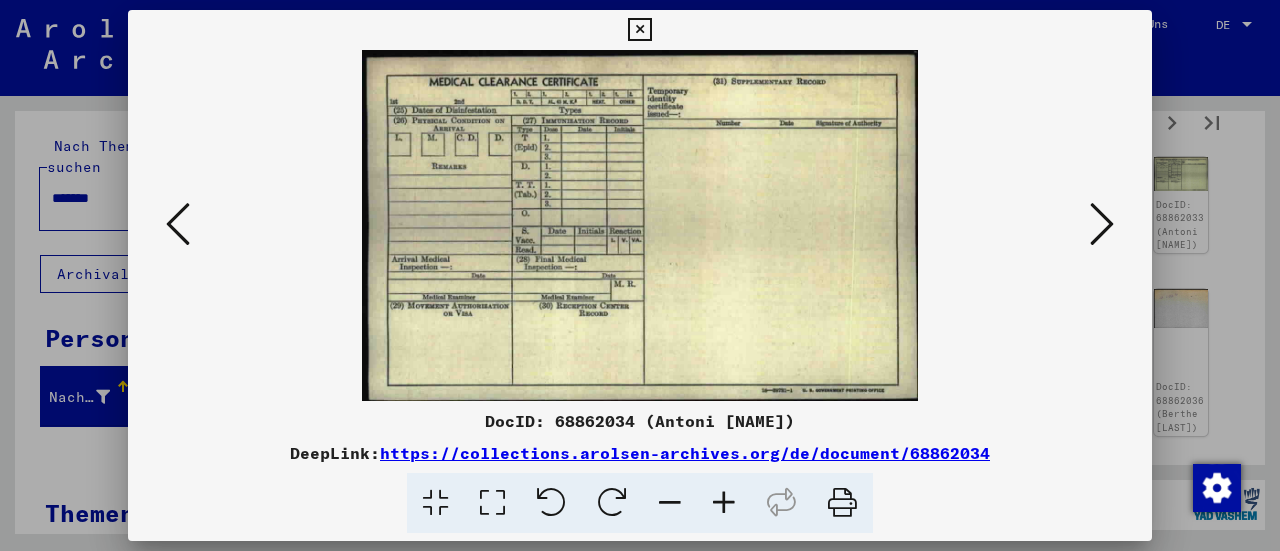 click at bounding box center [1102, 225] 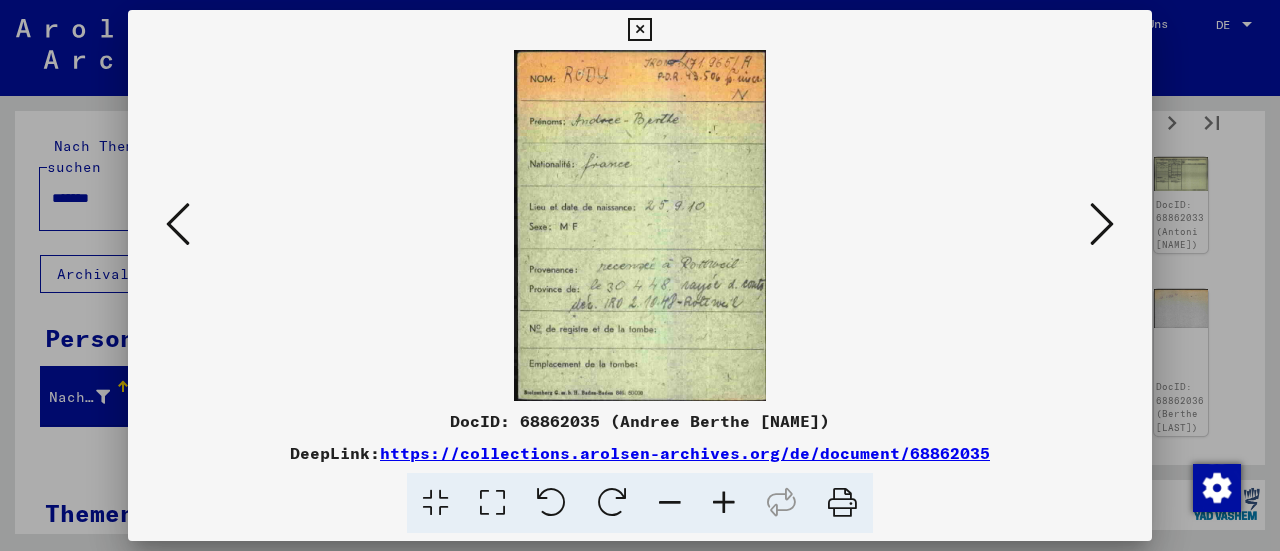 click at bounding box center [1102, 225] 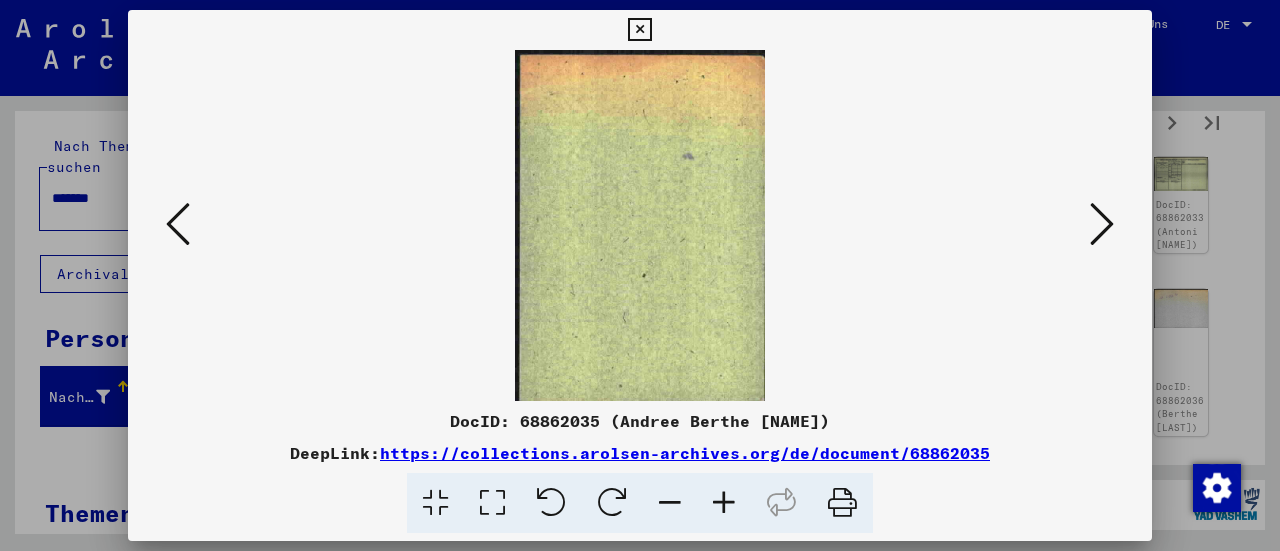 click at bounding box center [1102, 225] 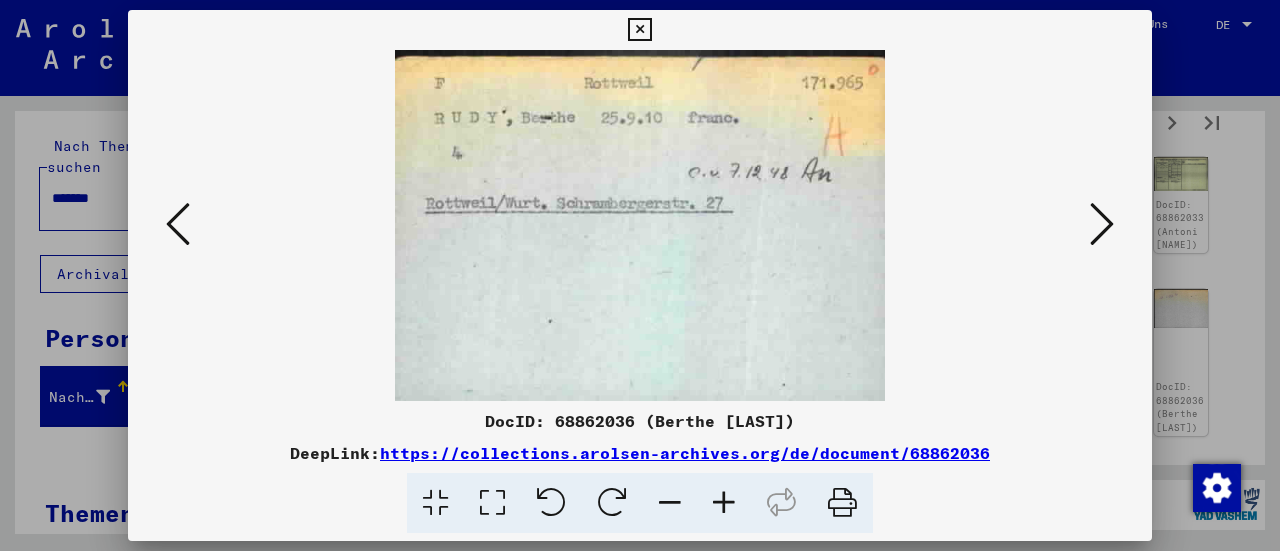 click at bounding box center [1102, 224] 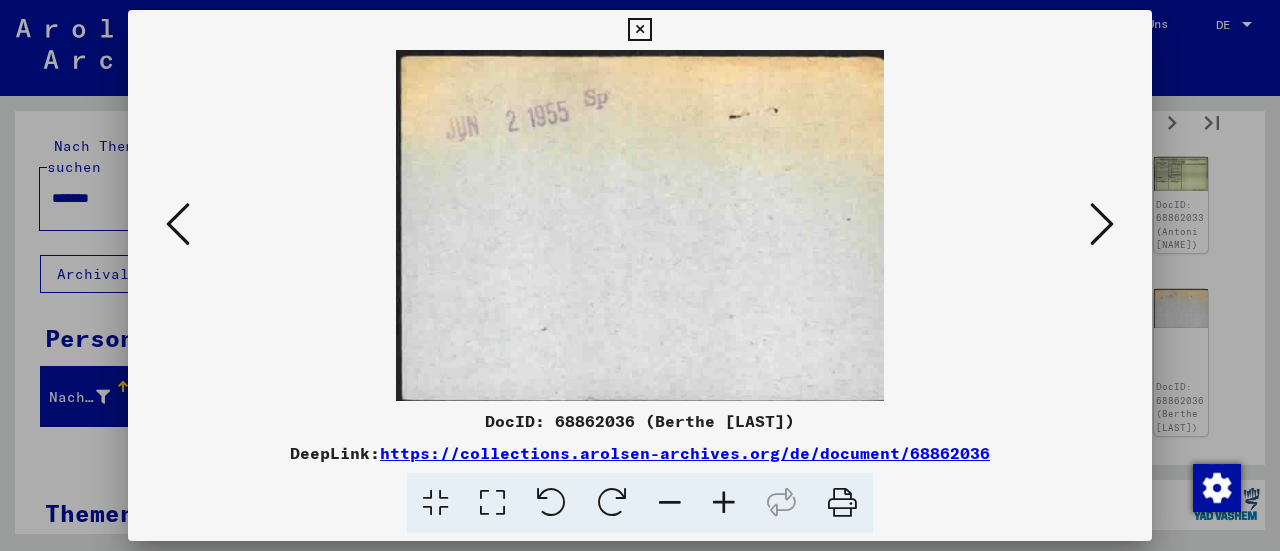 click at bounding box center [1102, 224] 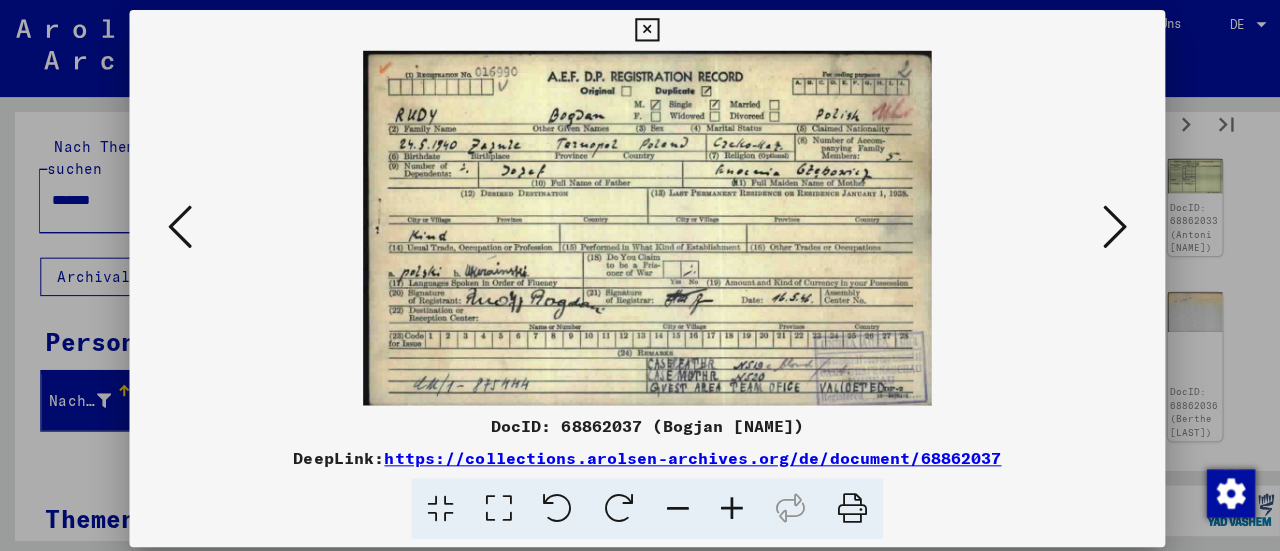 click at bounding box center (1102, 225) 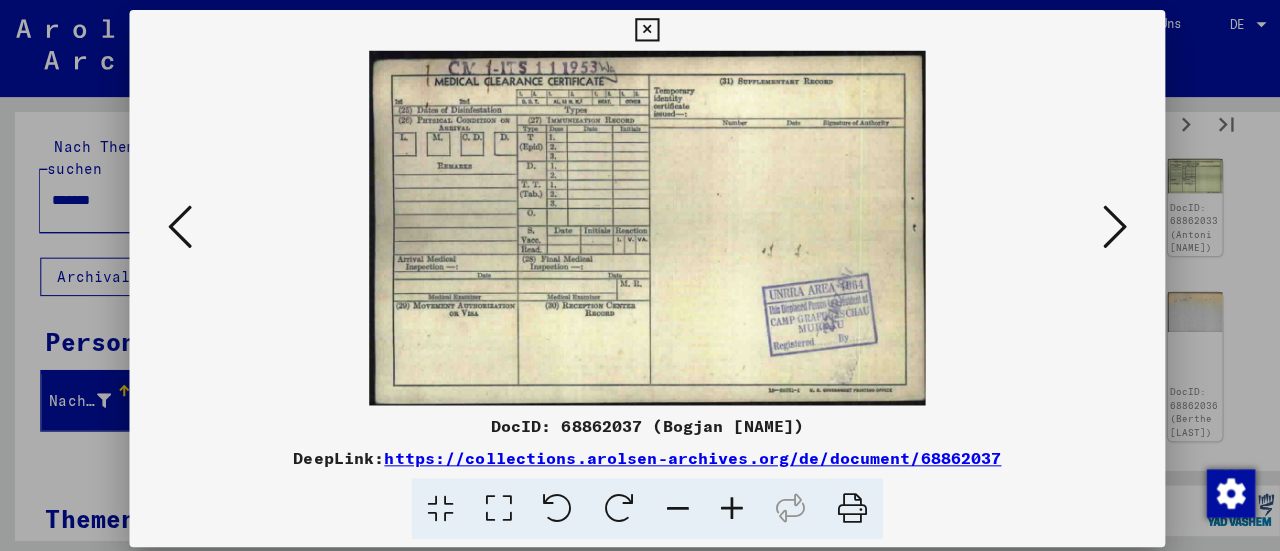 click at bounding box center [1102, 225] 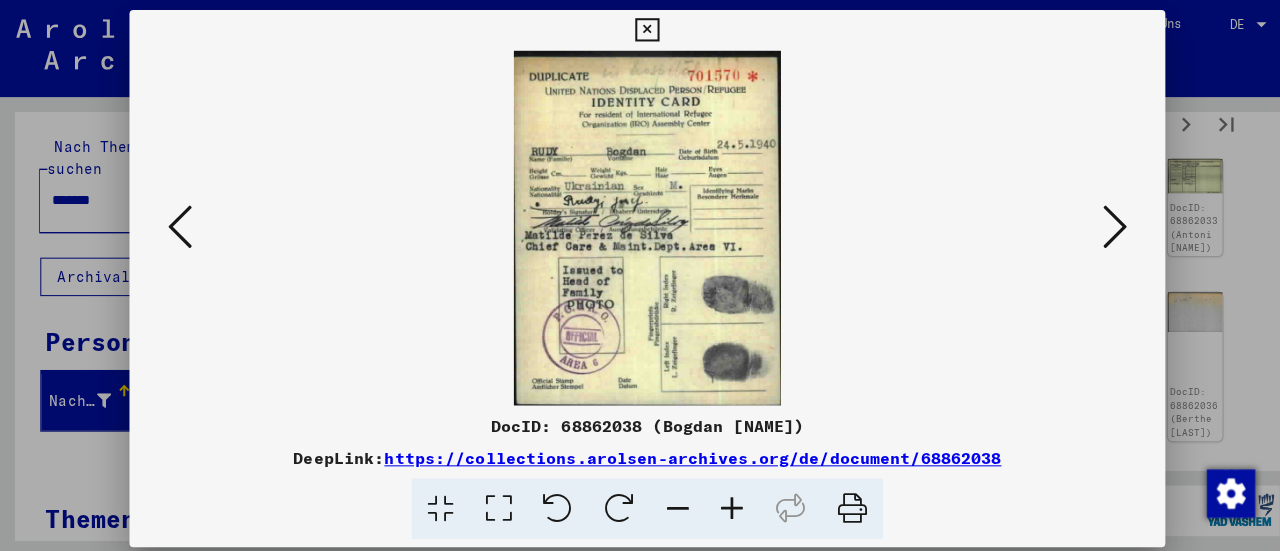 click at bounding box center (1102, 224) 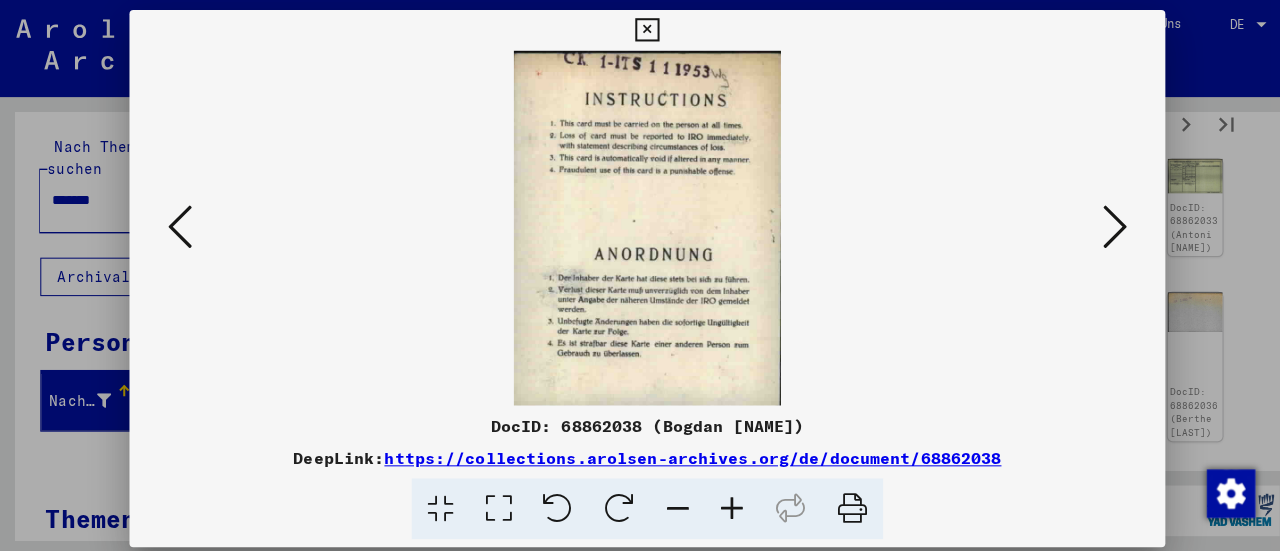click at bounding box center [1102, 224] 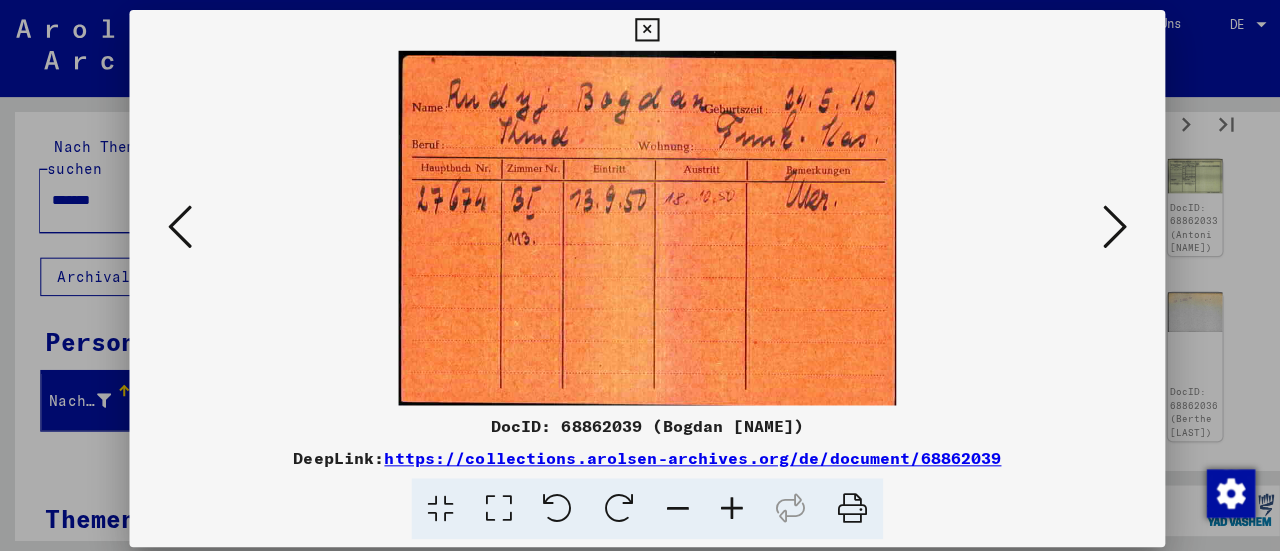 click at bounding box center [1102, 225] 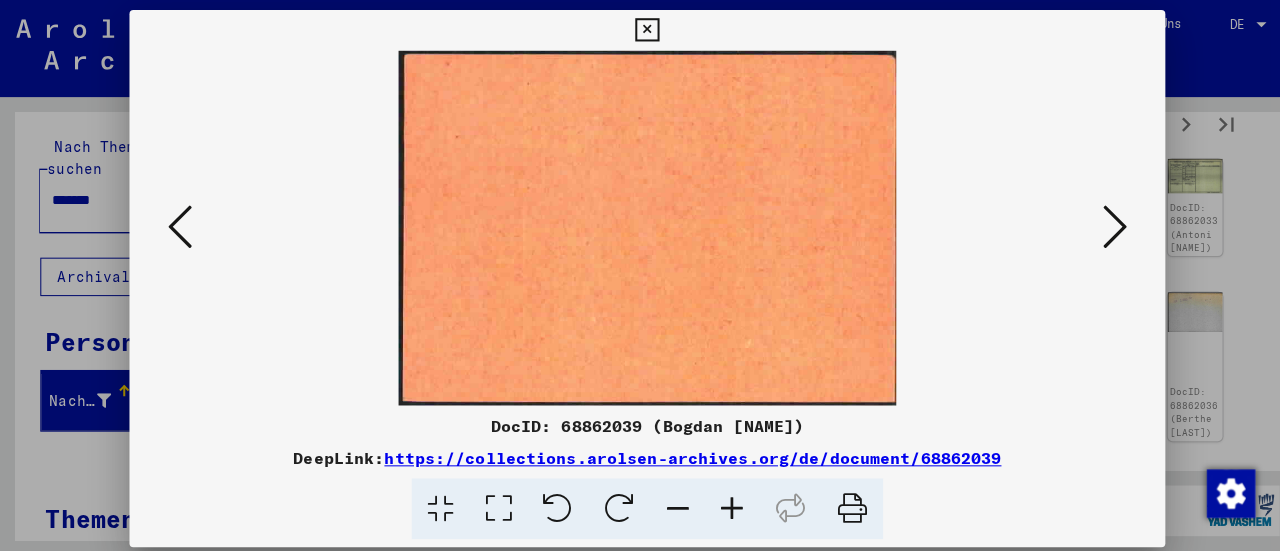 click at bounding box center (1102, 225) 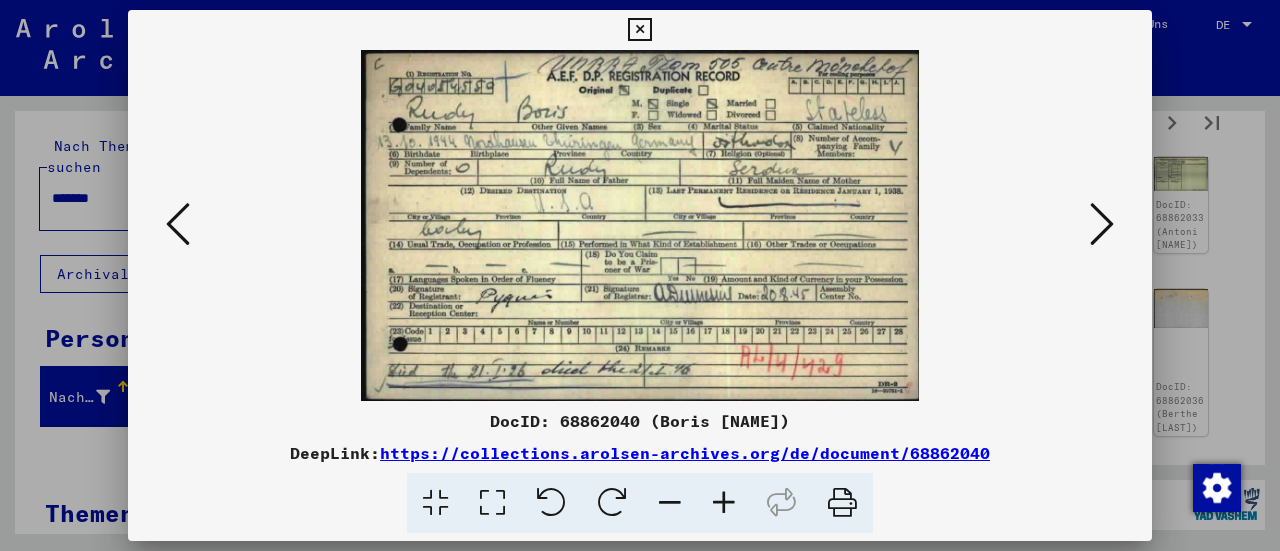click at bounding box center (640, 225) 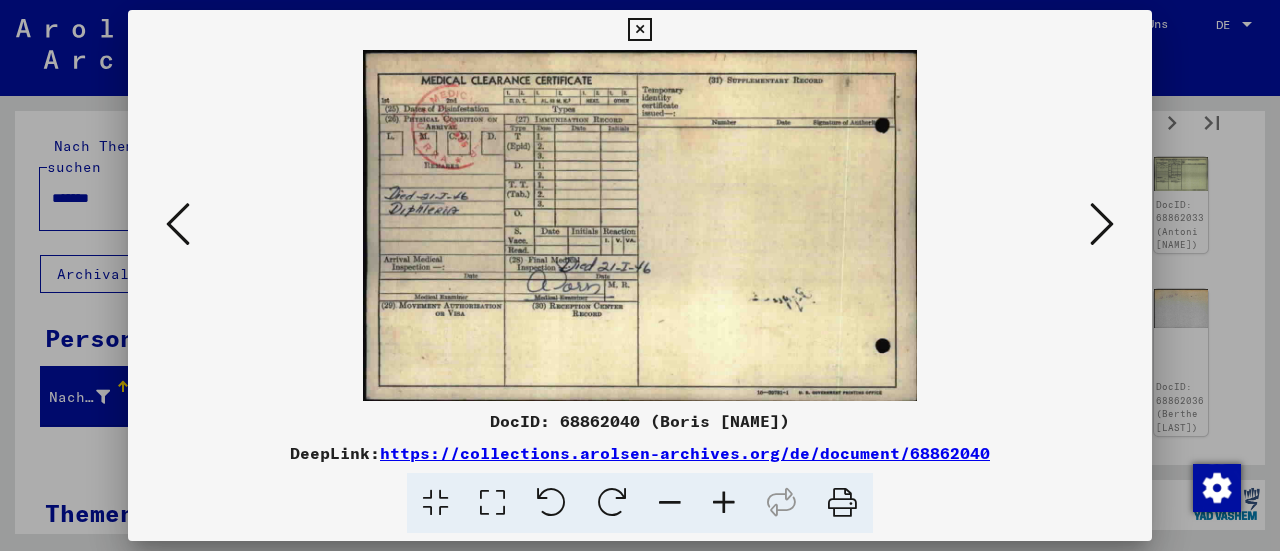 click at bounding box center [1102, 225] 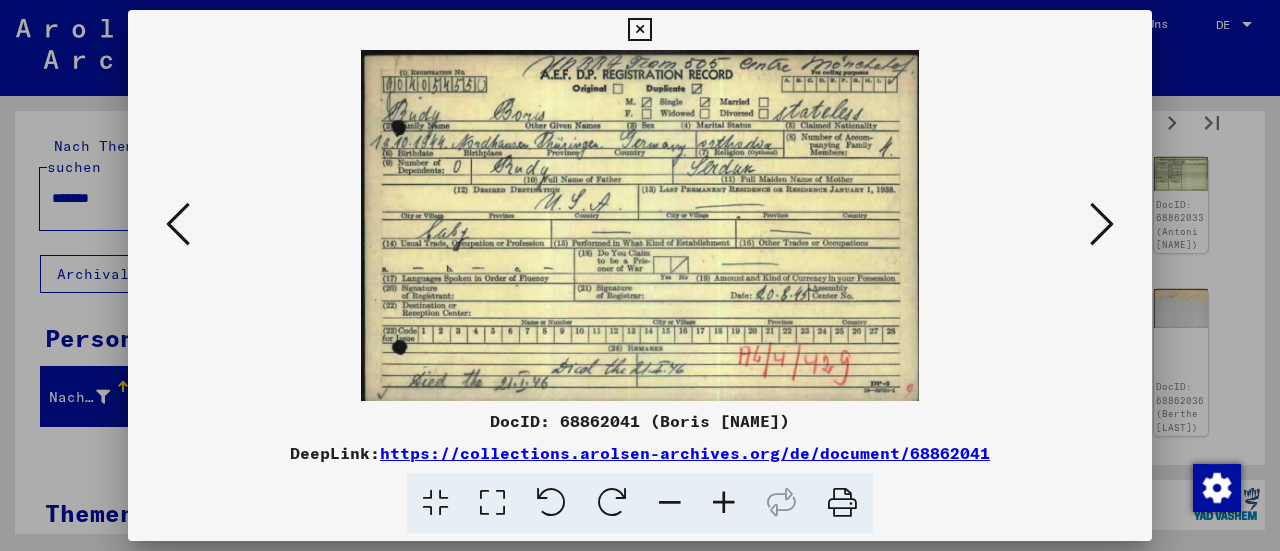 click at bounding box center (1102, 225) 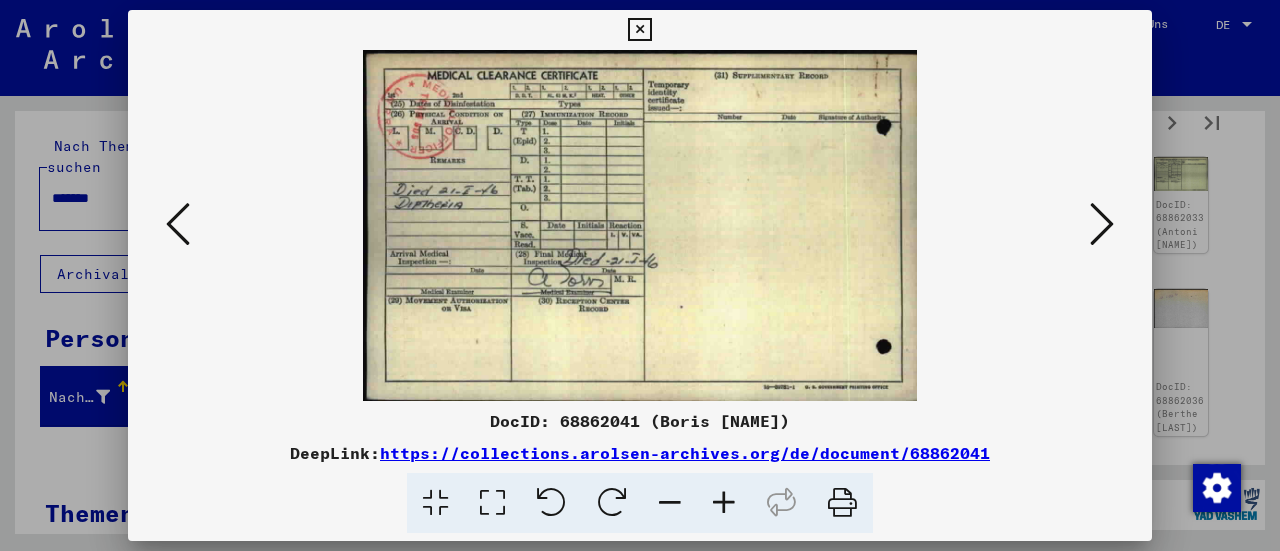 click at bounding box center (1102, 224) 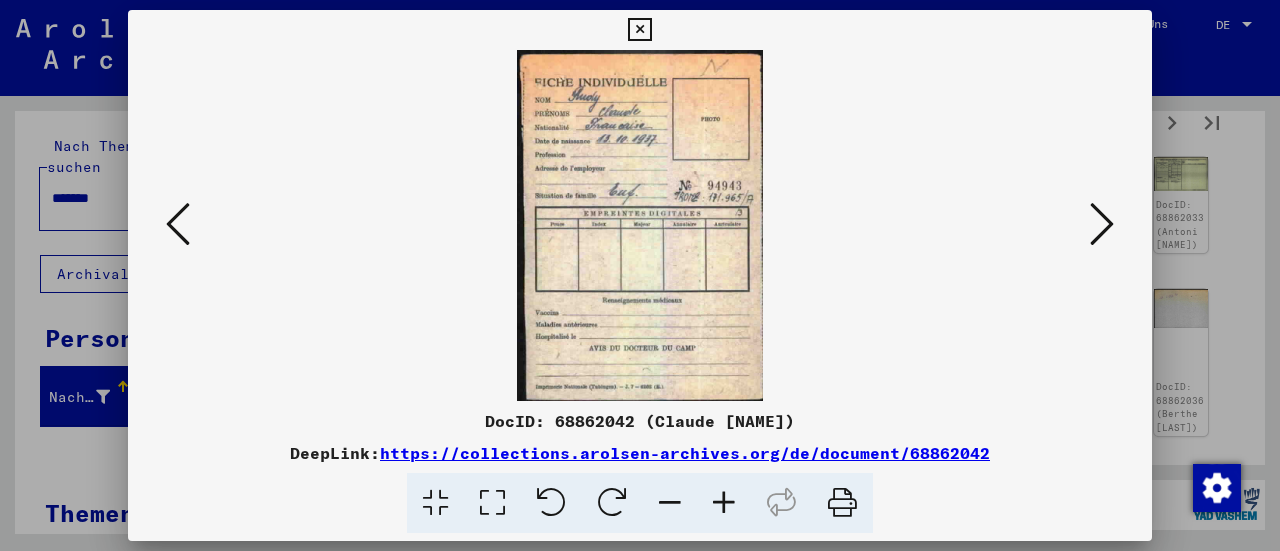 click at bounding box center [1102, 225] 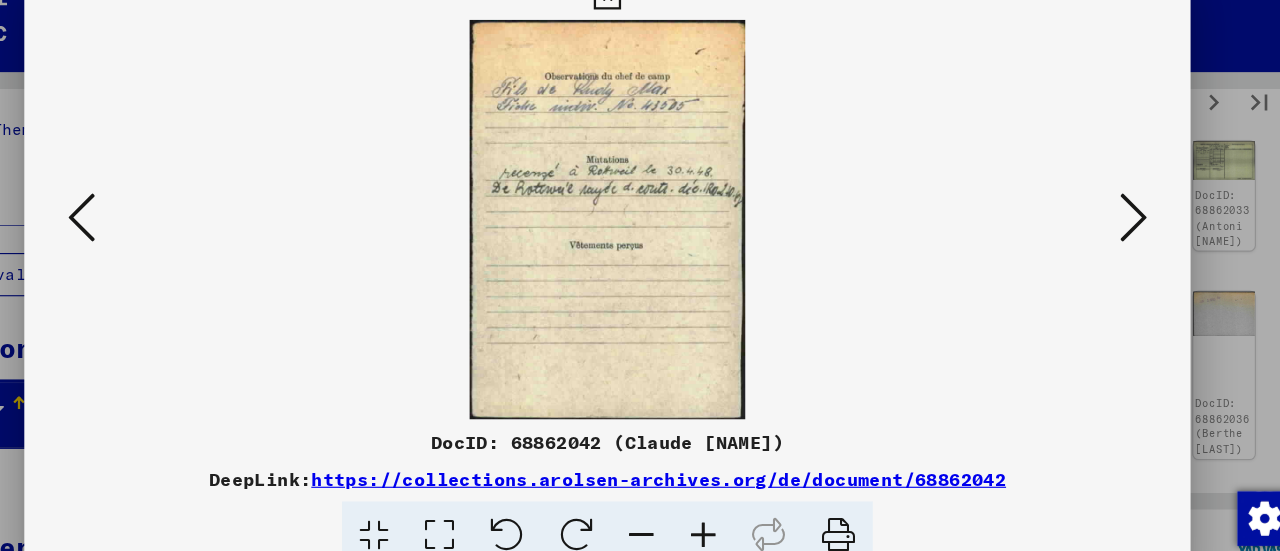 click at bounding box center (1102, 225) 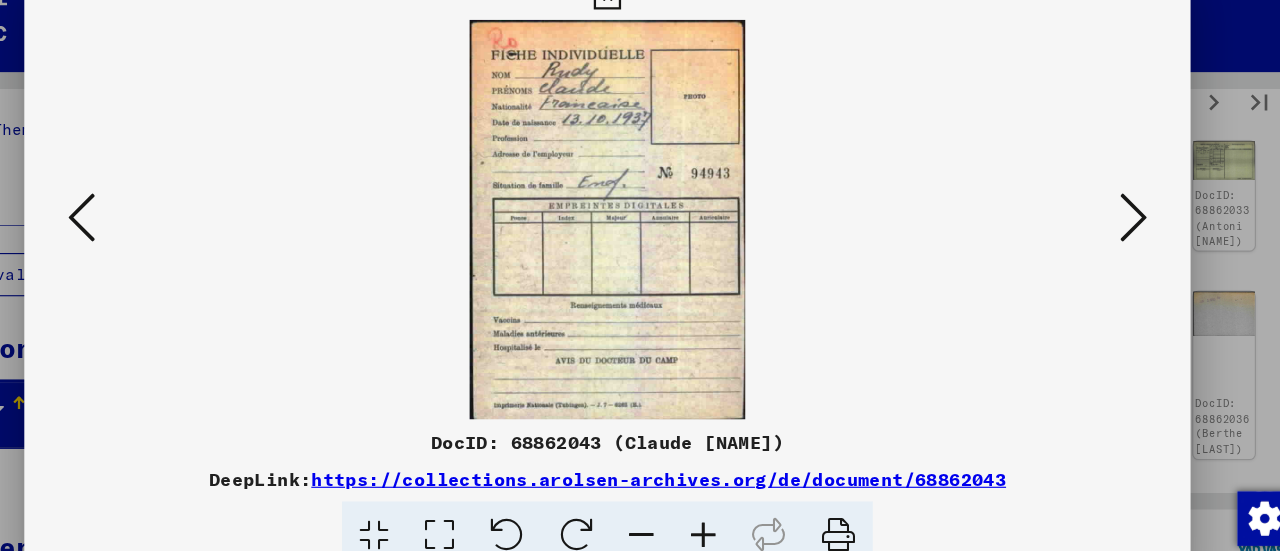 click at bounding box center (1102, 224) 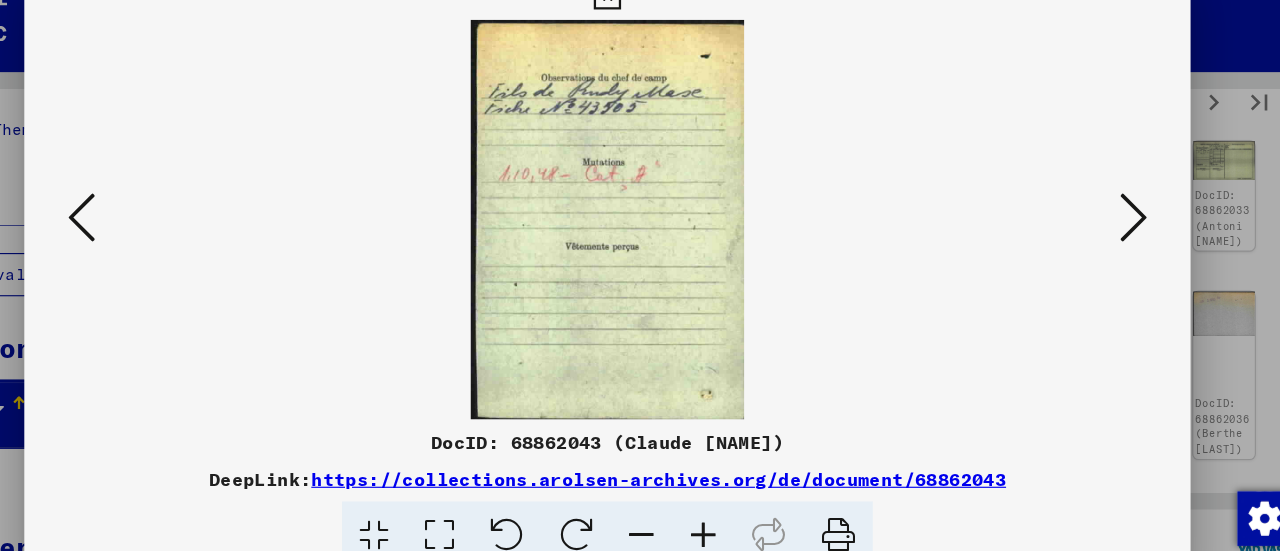 click at bounding box center (1102, 224) 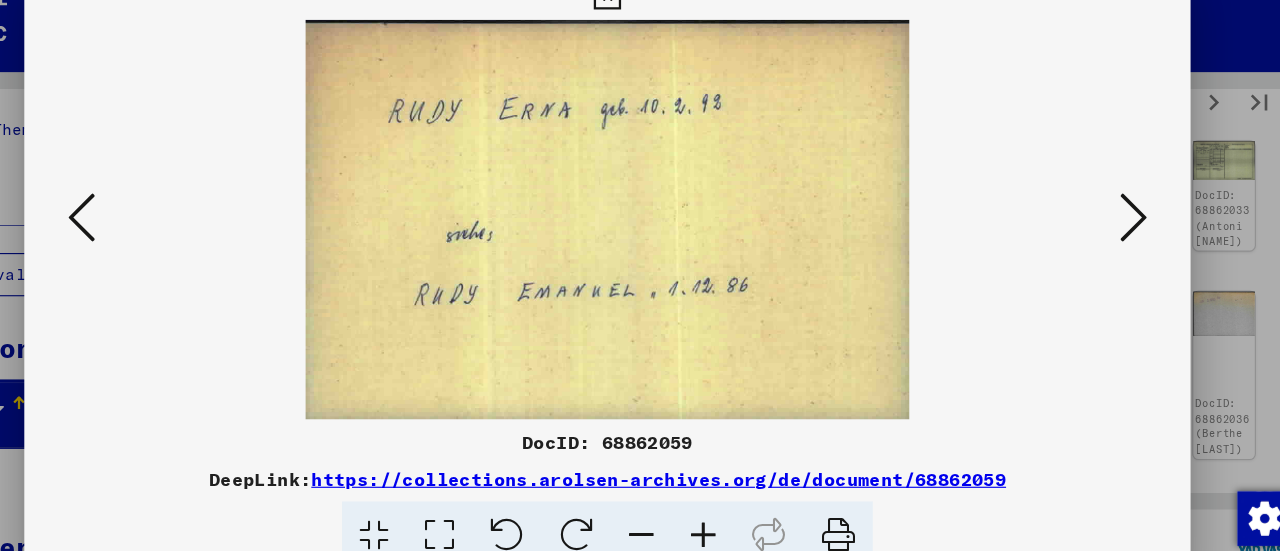 click at bounding box center (1102, 225) 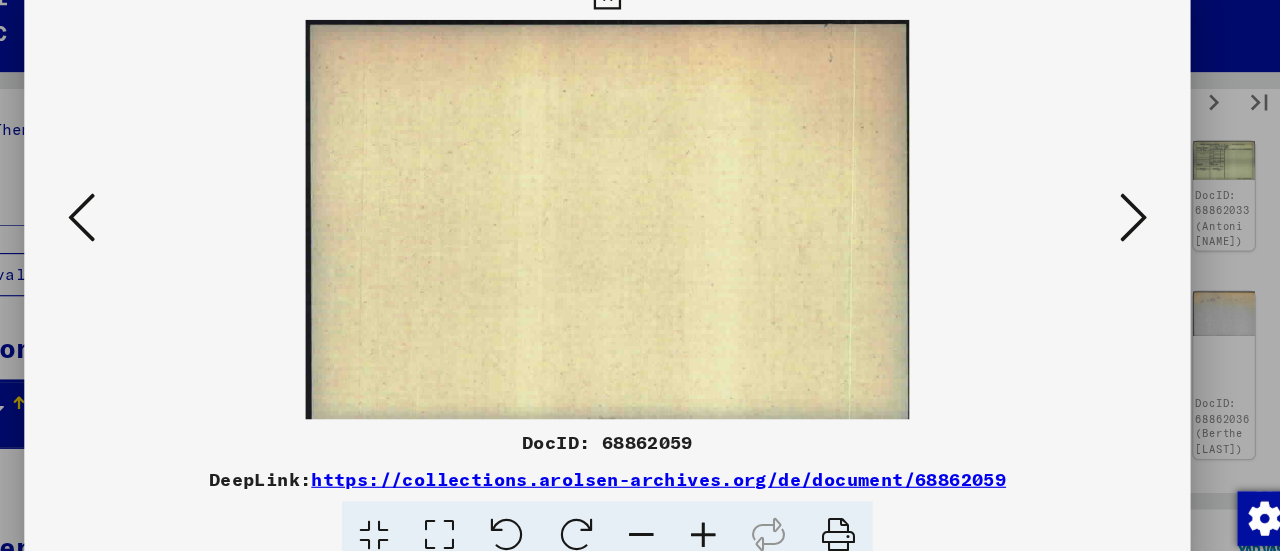 click at bounding box center (1102, 225) 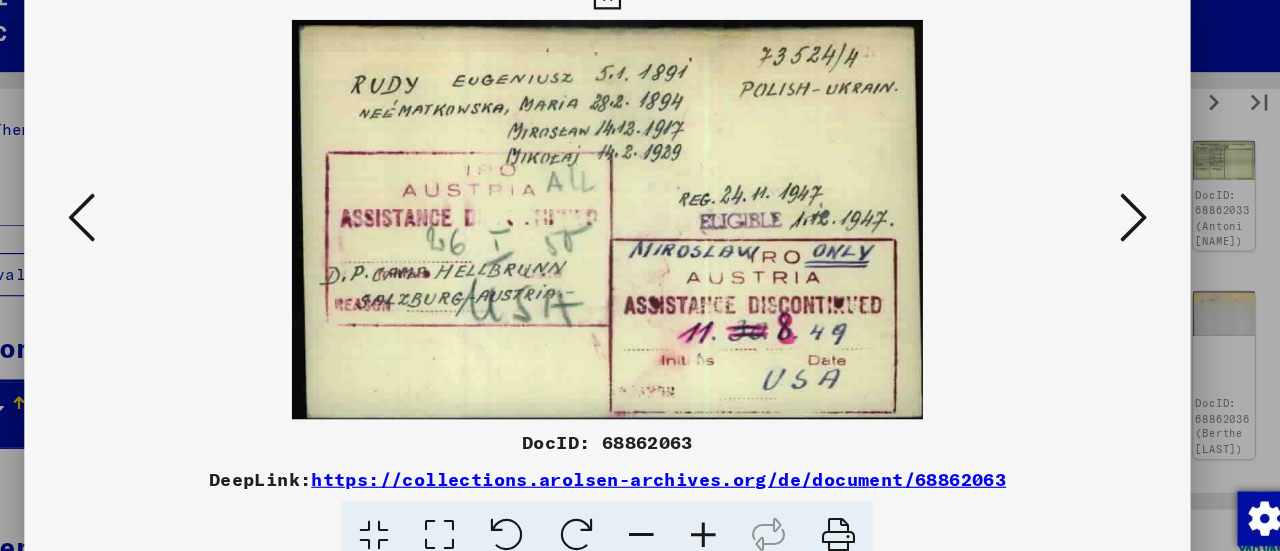 click at bounding box center [1102, 224] 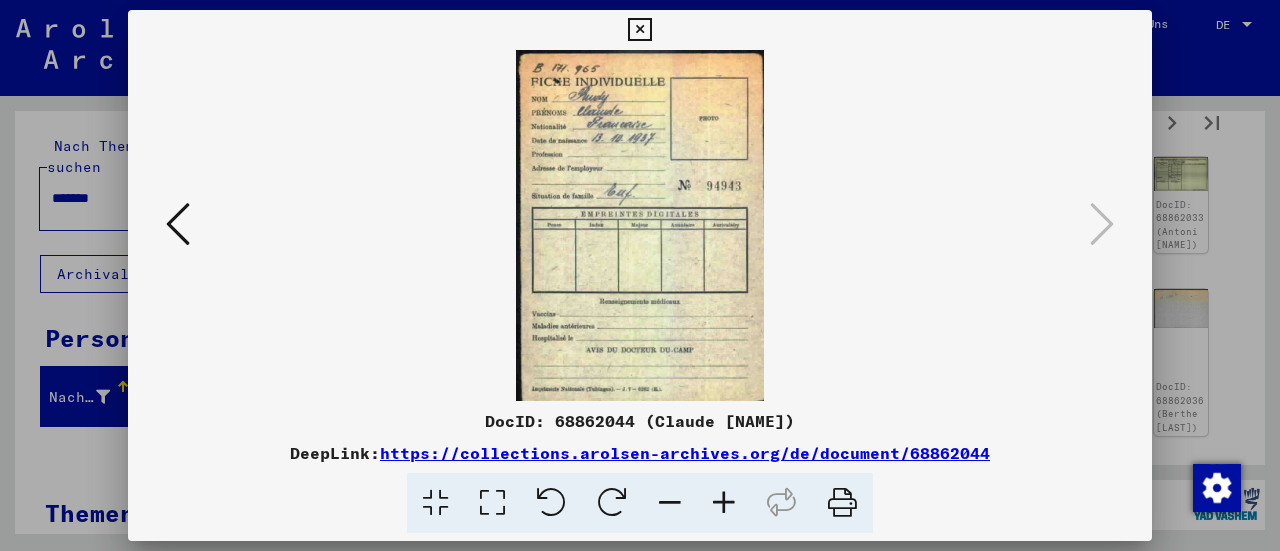 click at bounding box center [639, 30] 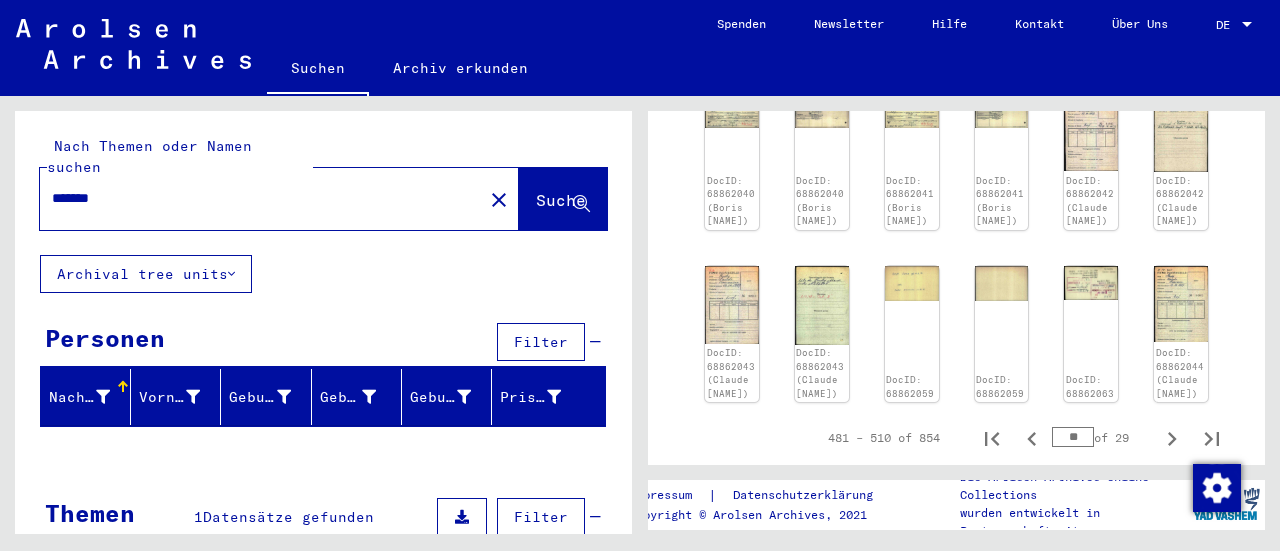 scroll, scrollTop: 928, scrollLeft: 0, axis: vertical 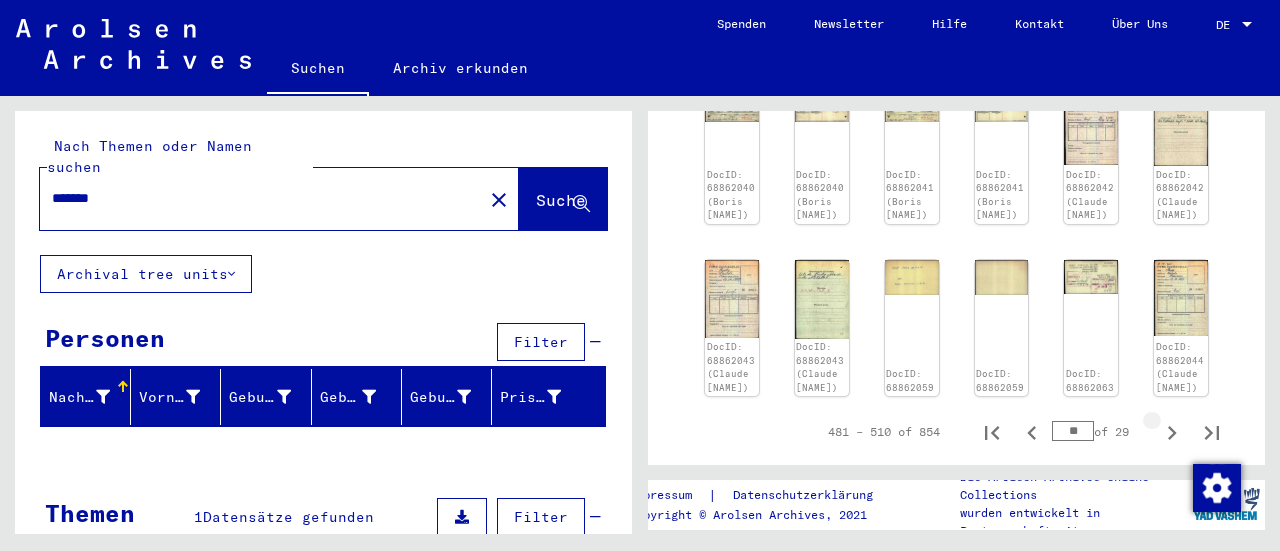 click 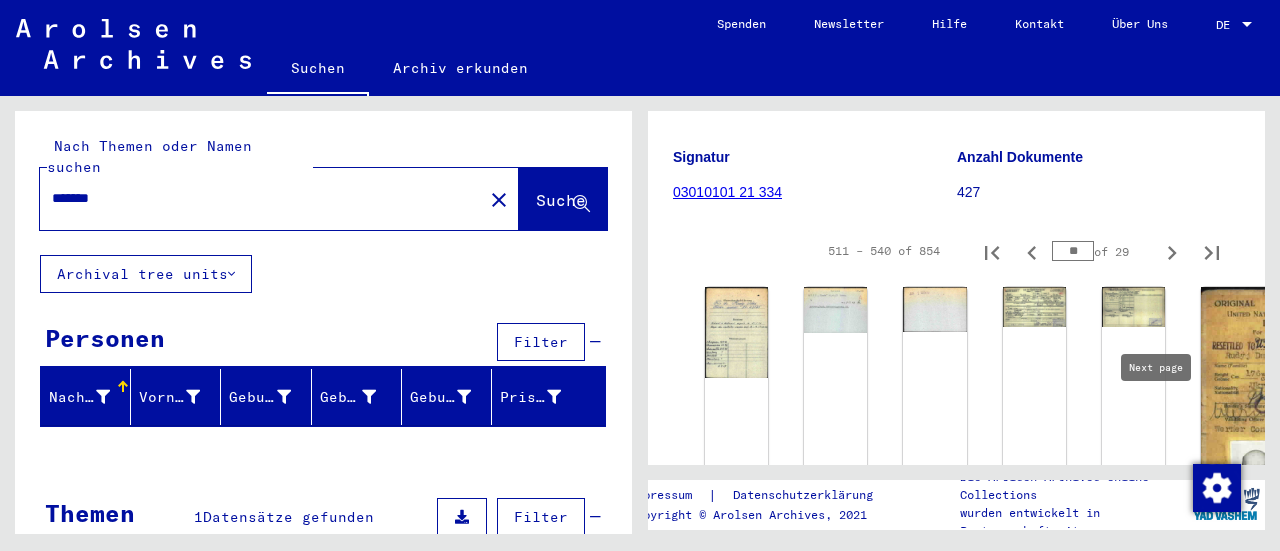 scroll, scrollTop: 269, scrollLeft: 0, axis: vertical 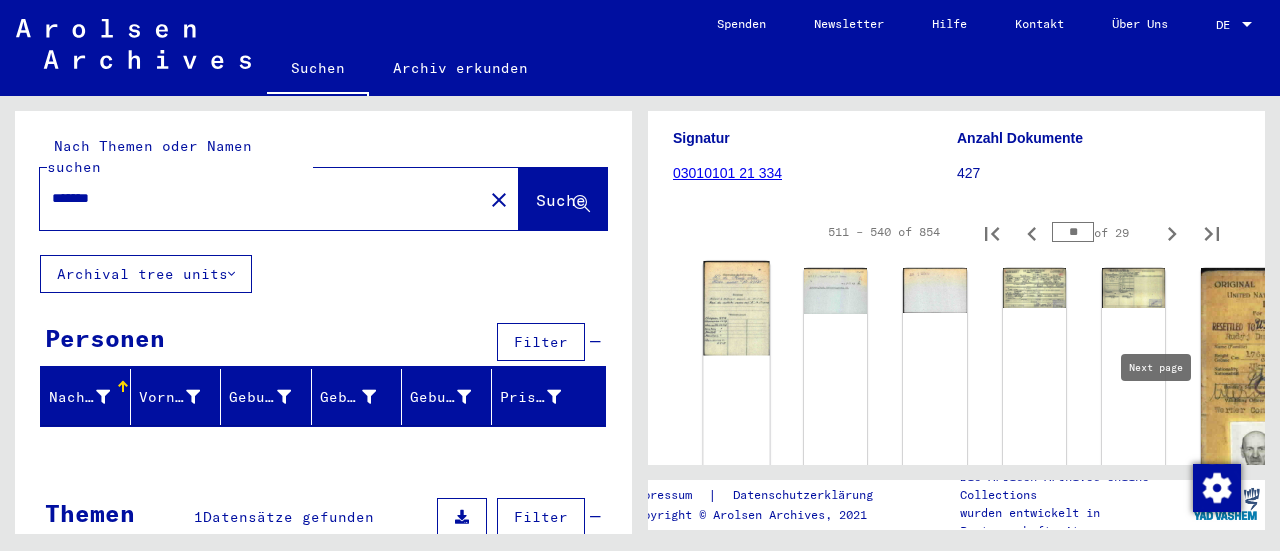 click 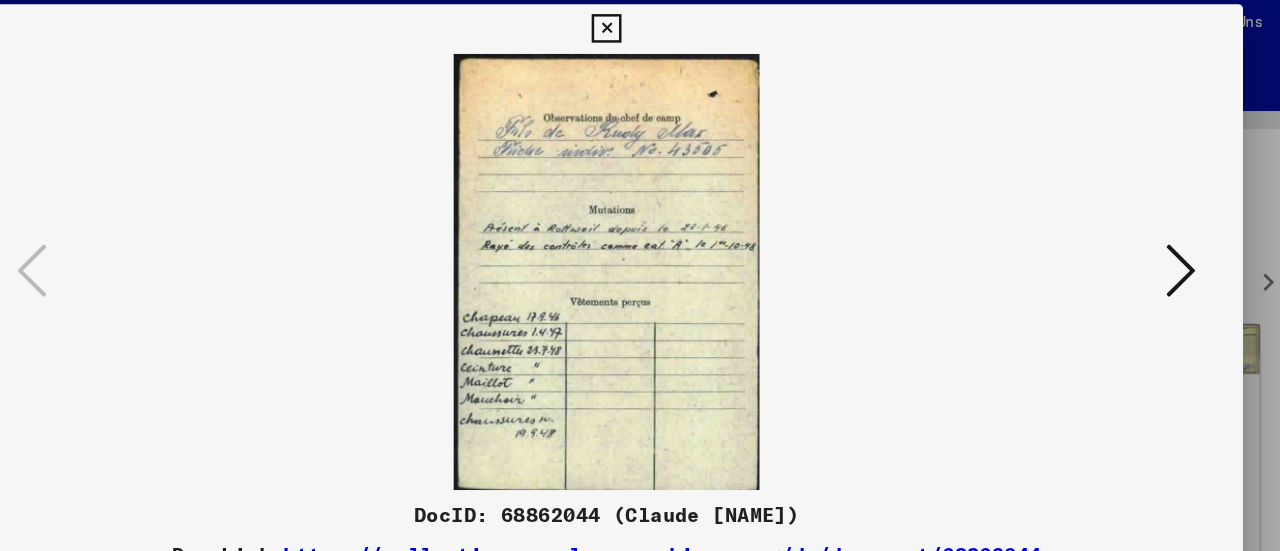 click at bounding box center (1102, 224) 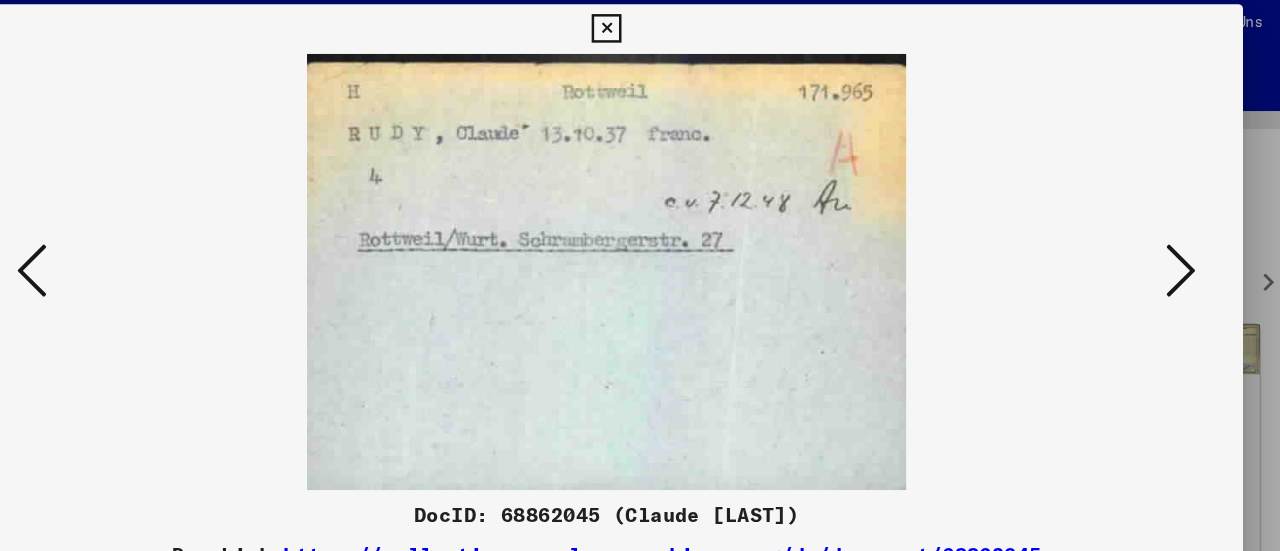 click at bounding box center (1102, 225) 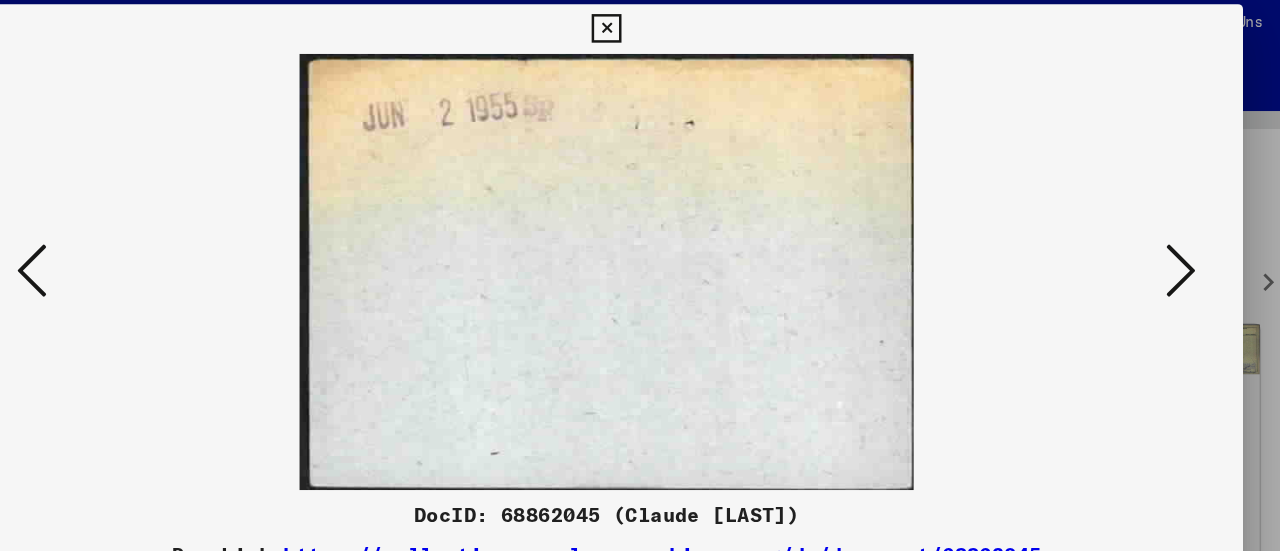 click at bounding box center [1102, 224] 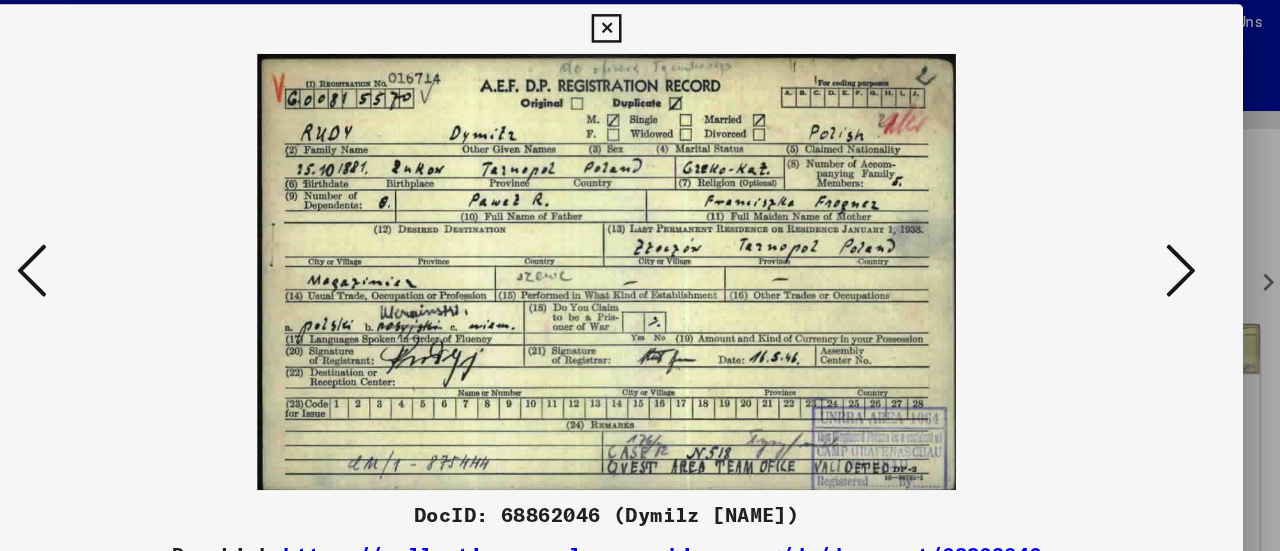 click at bounding box center (1102, 224) 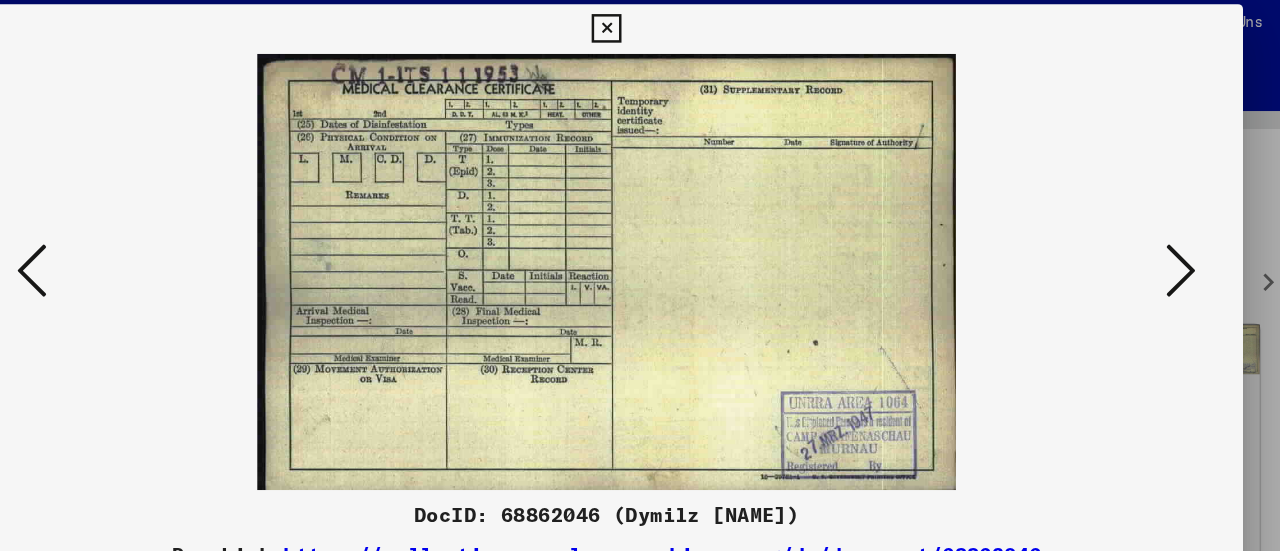 click at bounding box center [1102, 224] 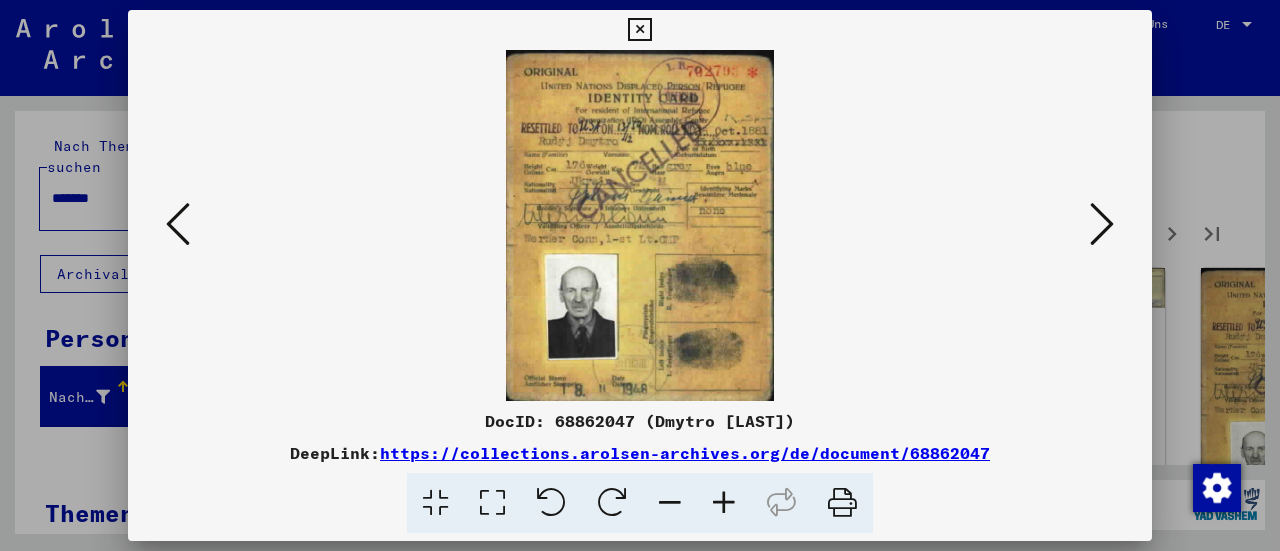click at bounding box center [1102, 224] 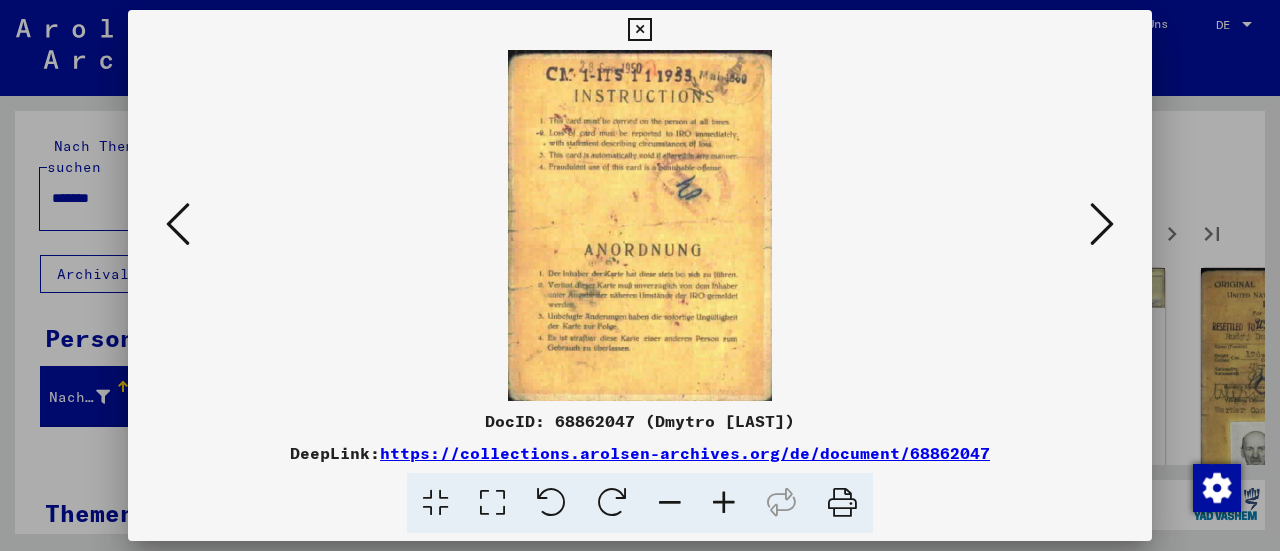click at bounding box center [1102, 225] 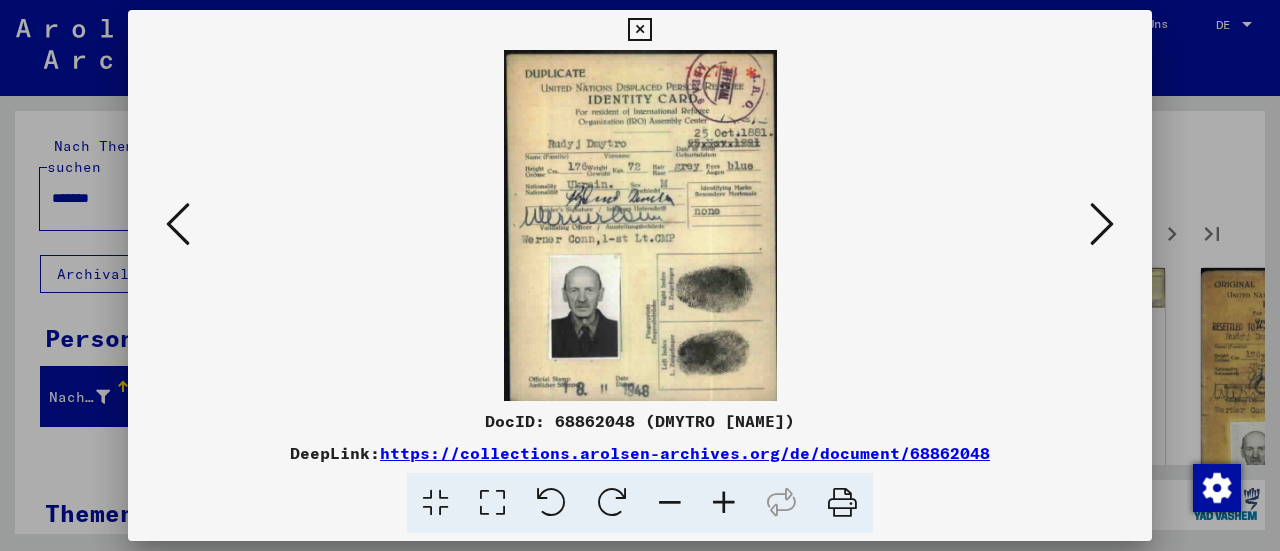 click at bounding box center [1102, 225] 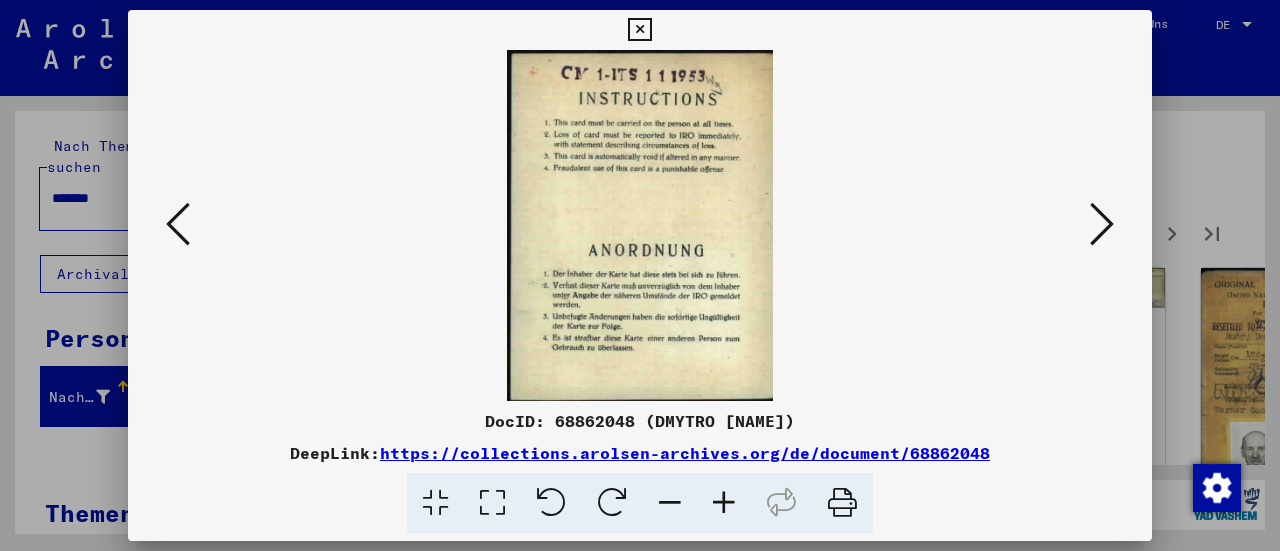 click at bounding box center [1102, 225] 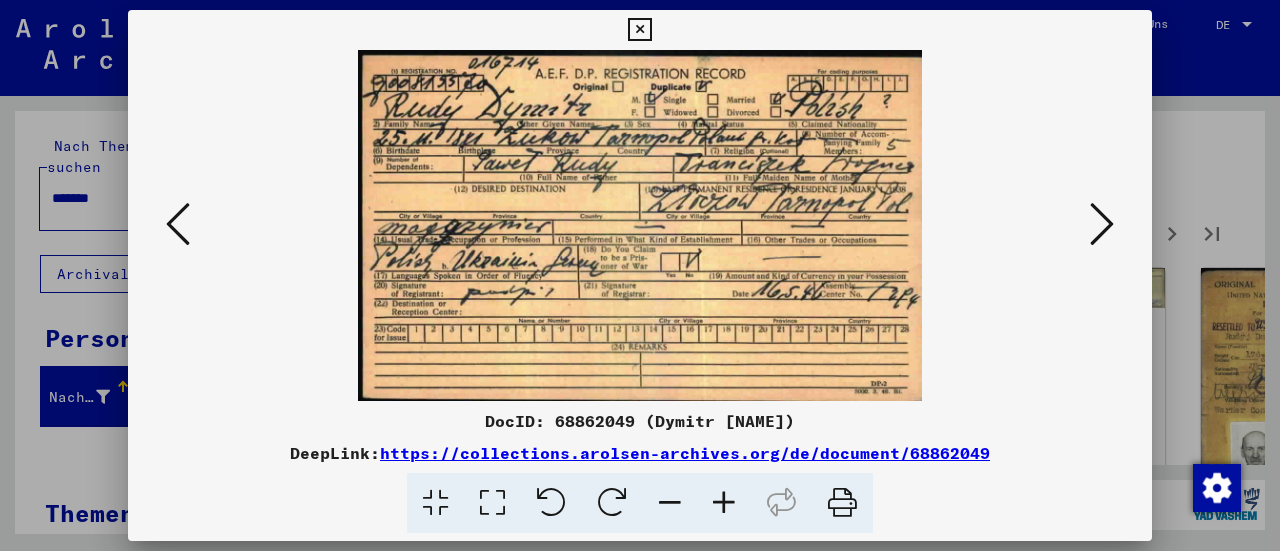 click at bounding box center [1102, 225] 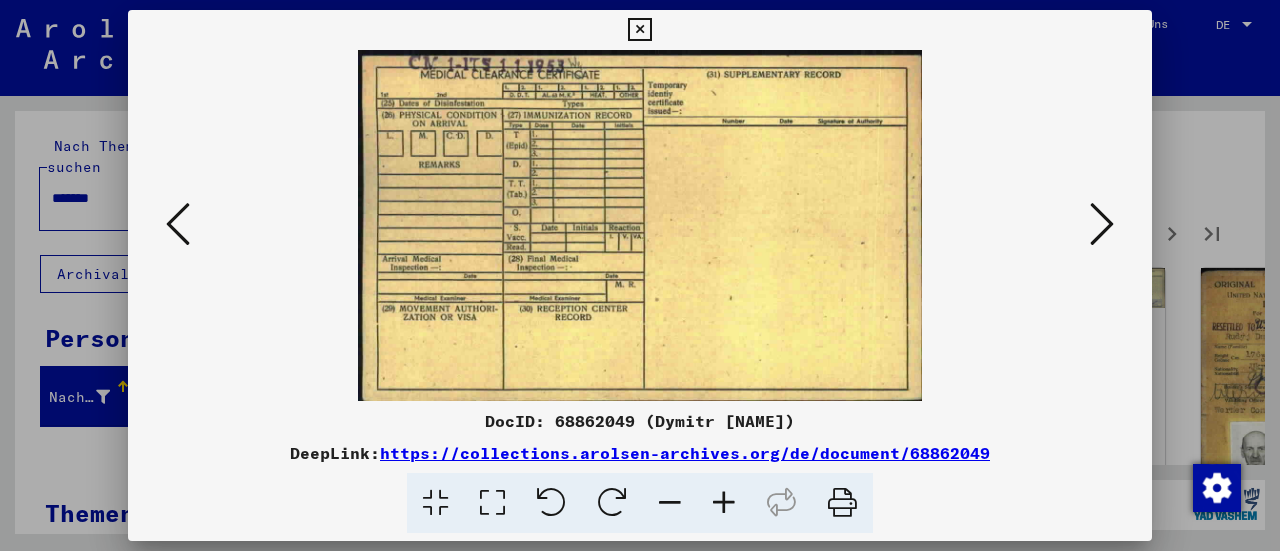 click at bounding box center [1102, 225] 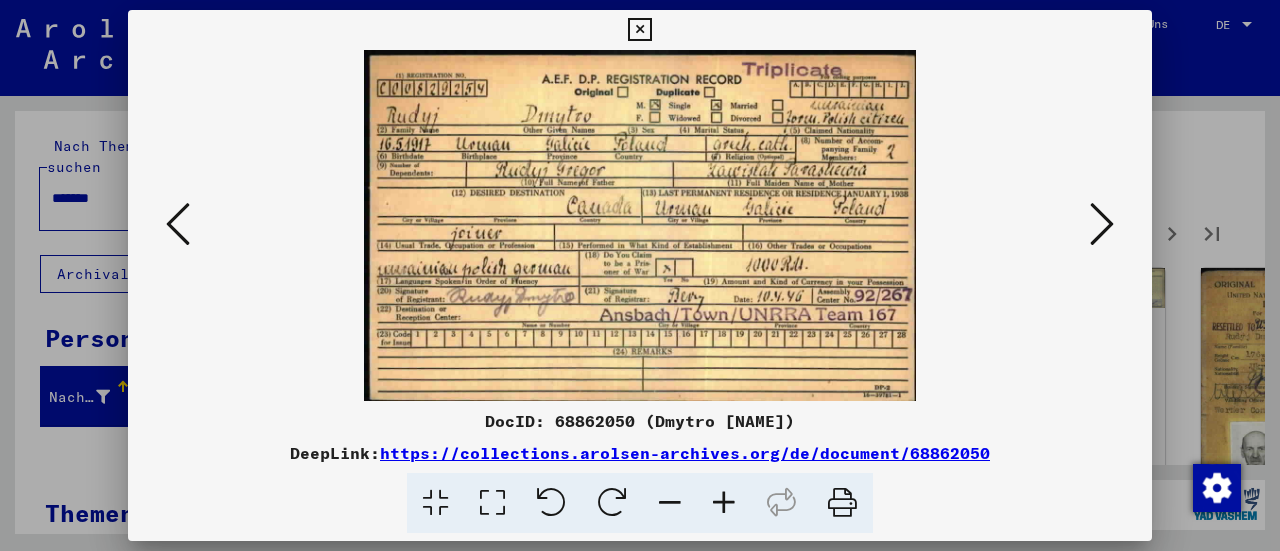 click at bounding box center [1102, 225] 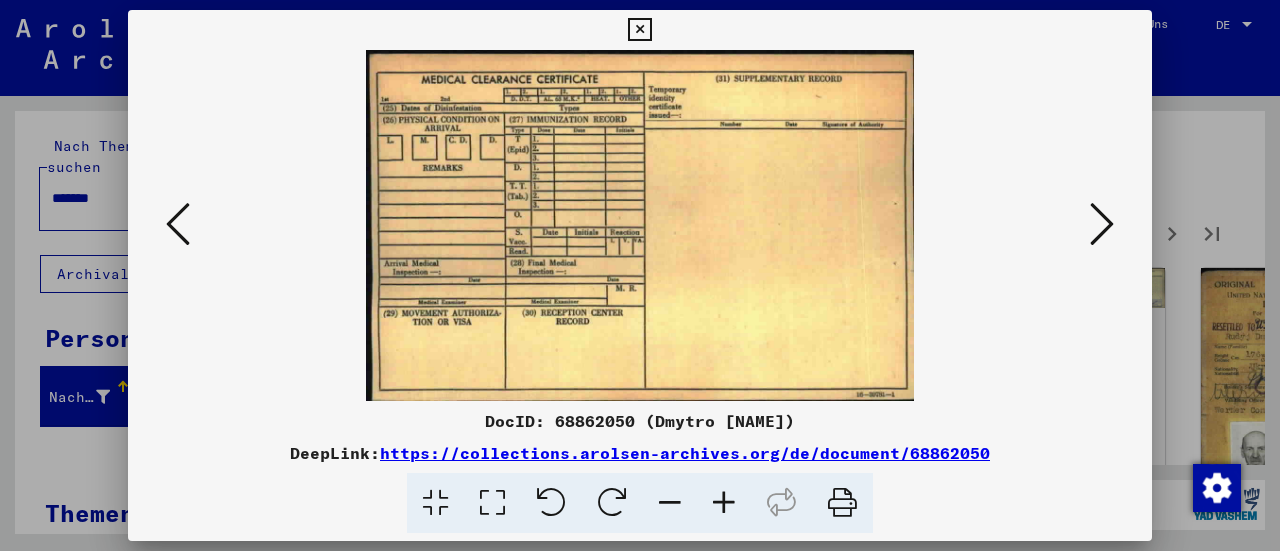 click at bounding box center (1102, 225) 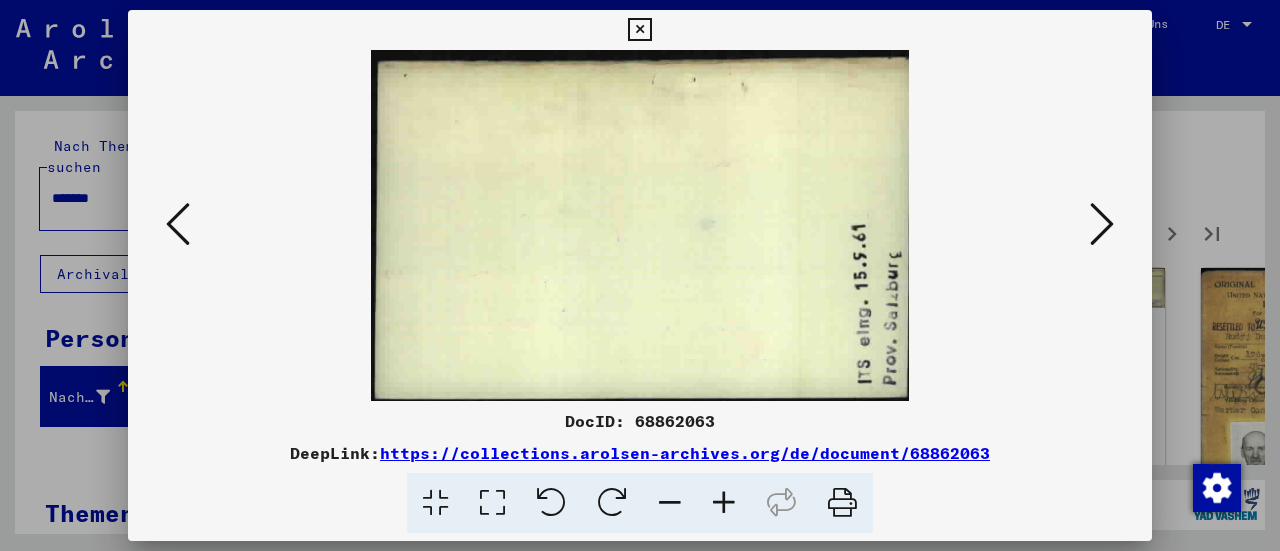 click at bounding box center (1102, 225) 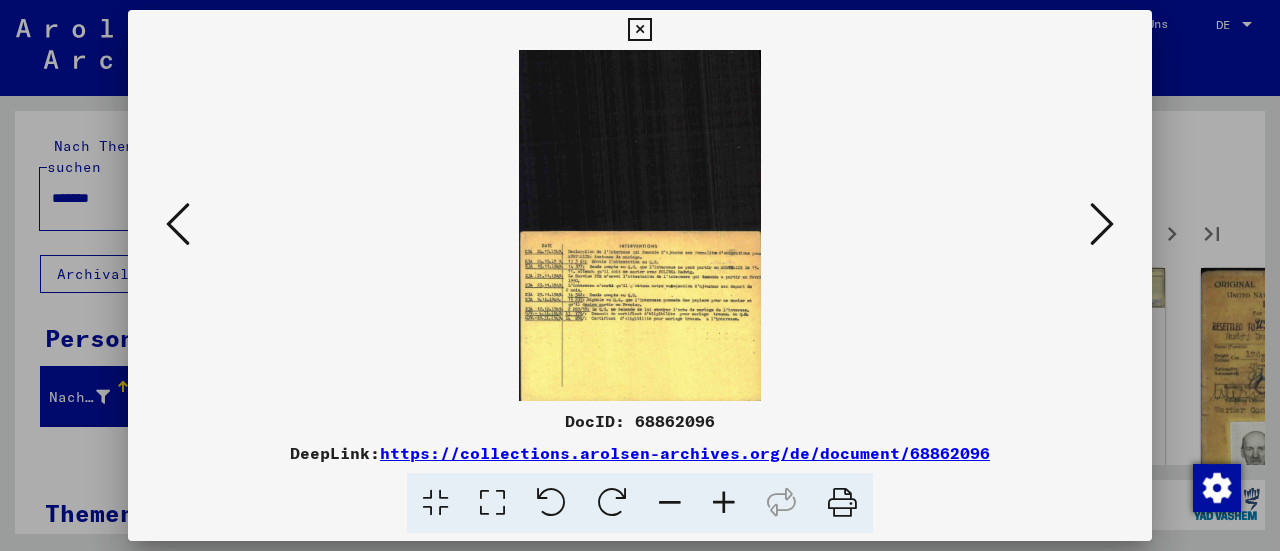 click at bounding box center (1102, 225) 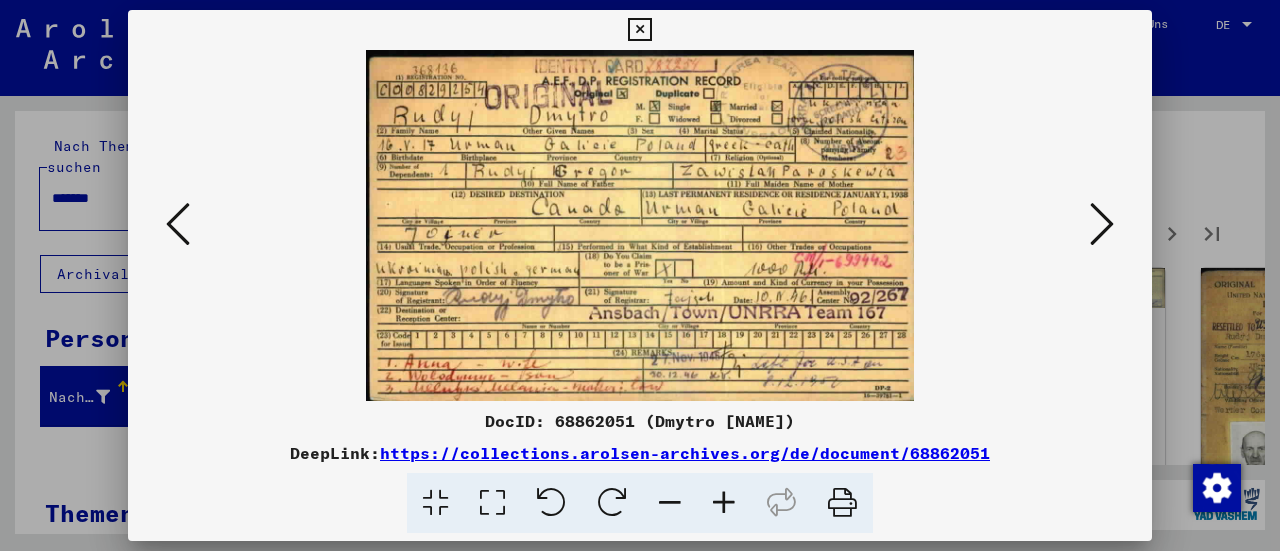 click at bounding box center [1102, 225] 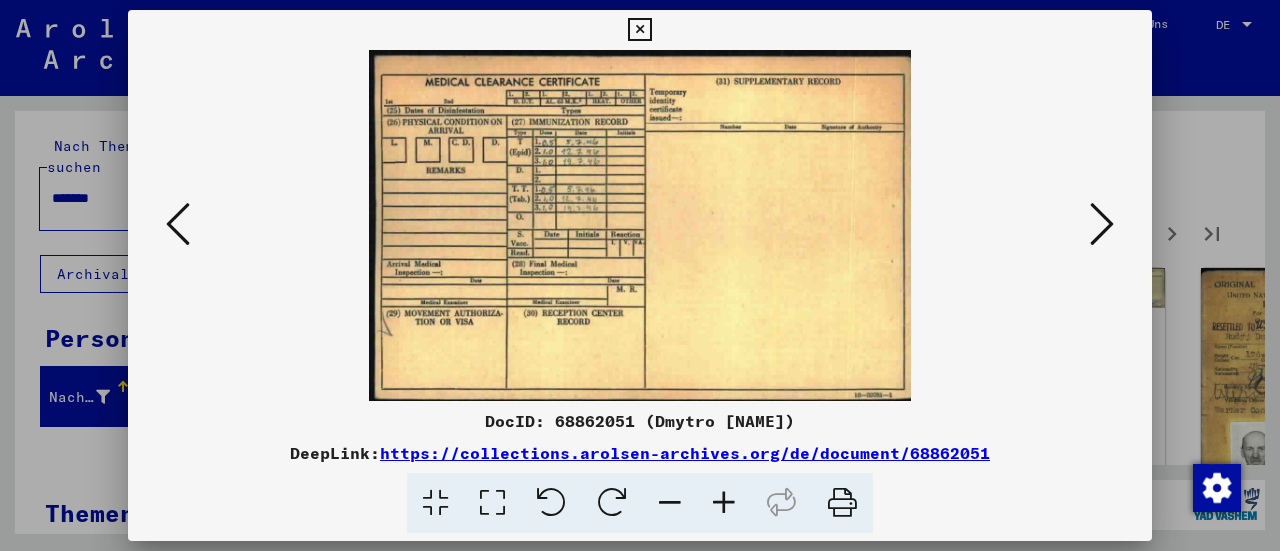 click at bounding box center [1102, 225] 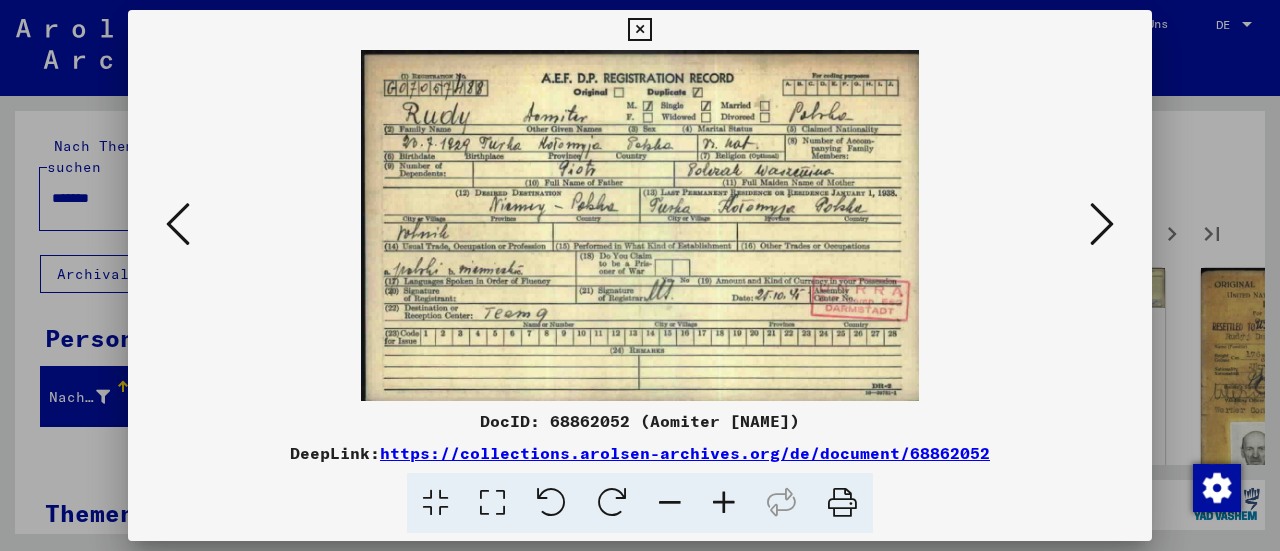 click at bounding box center [1102, 225] 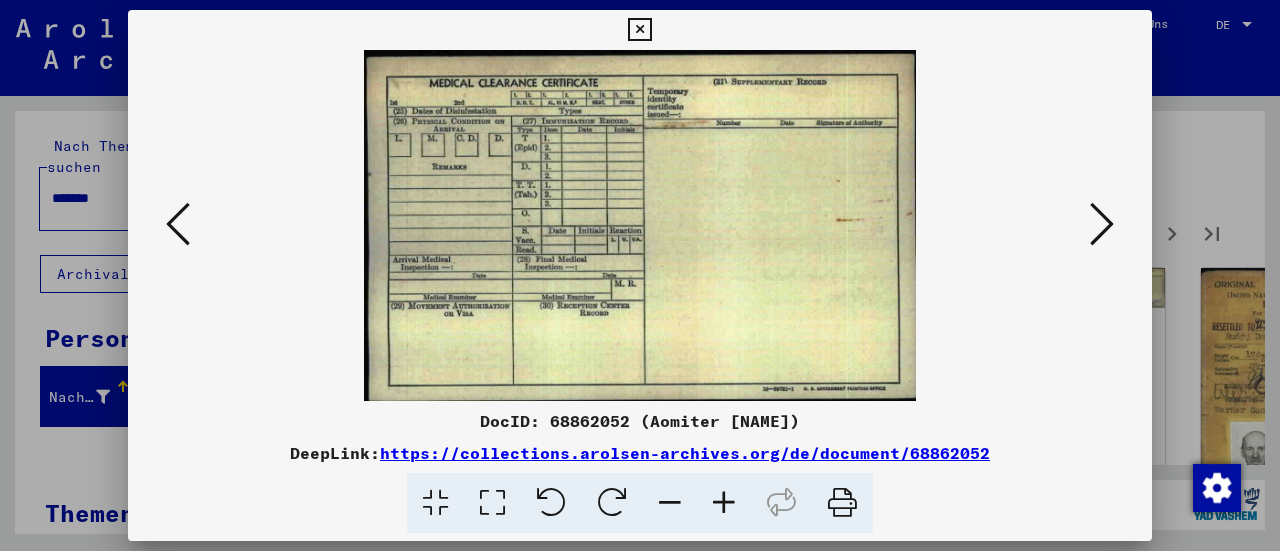 click at bounding box center (639, 30) 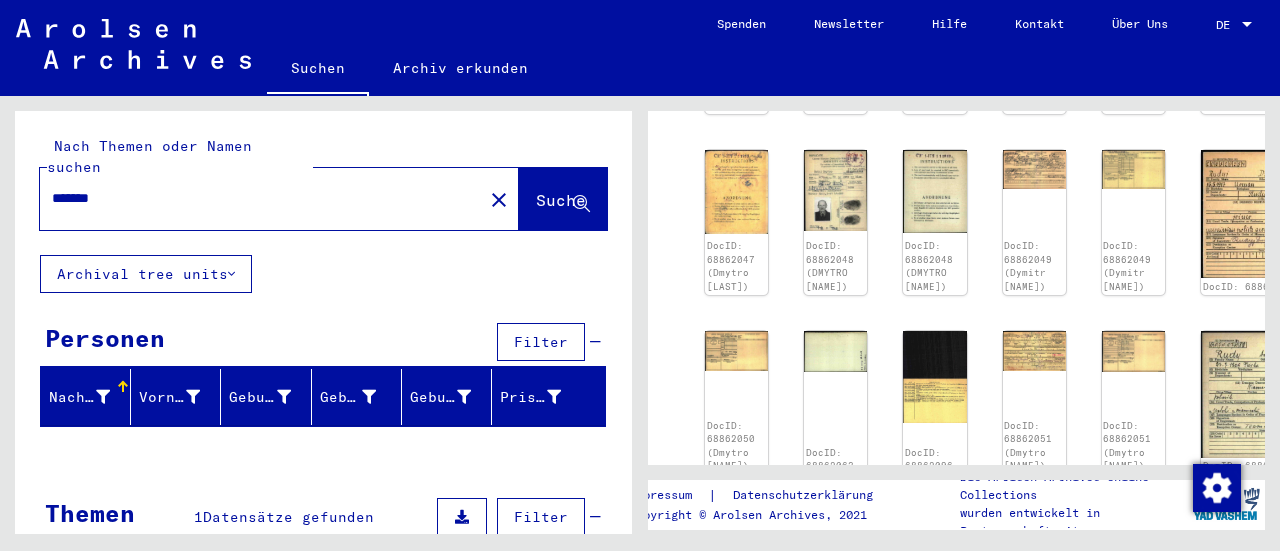scroll, scrollTop: 705, scrollLeft: 0, axis: vertical 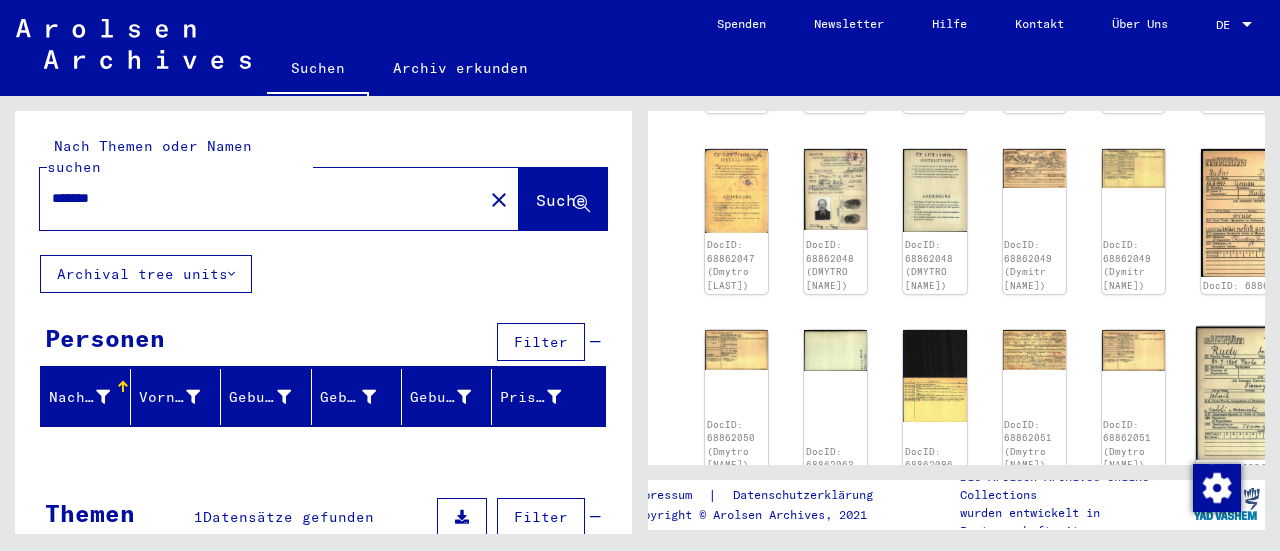 click 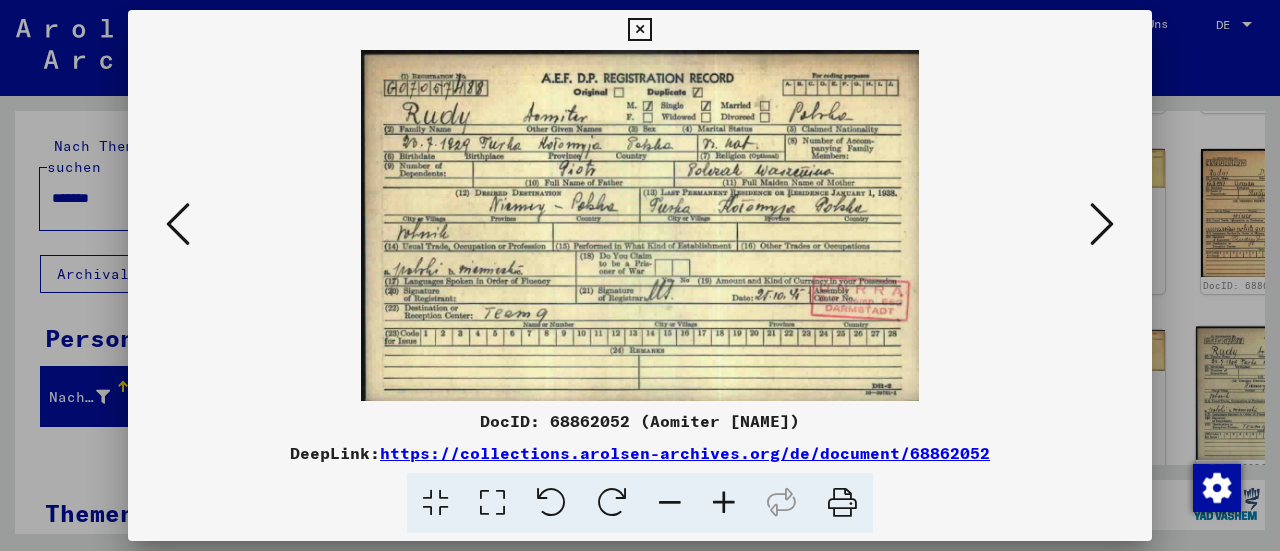 click at bounding box center (1102, 224) 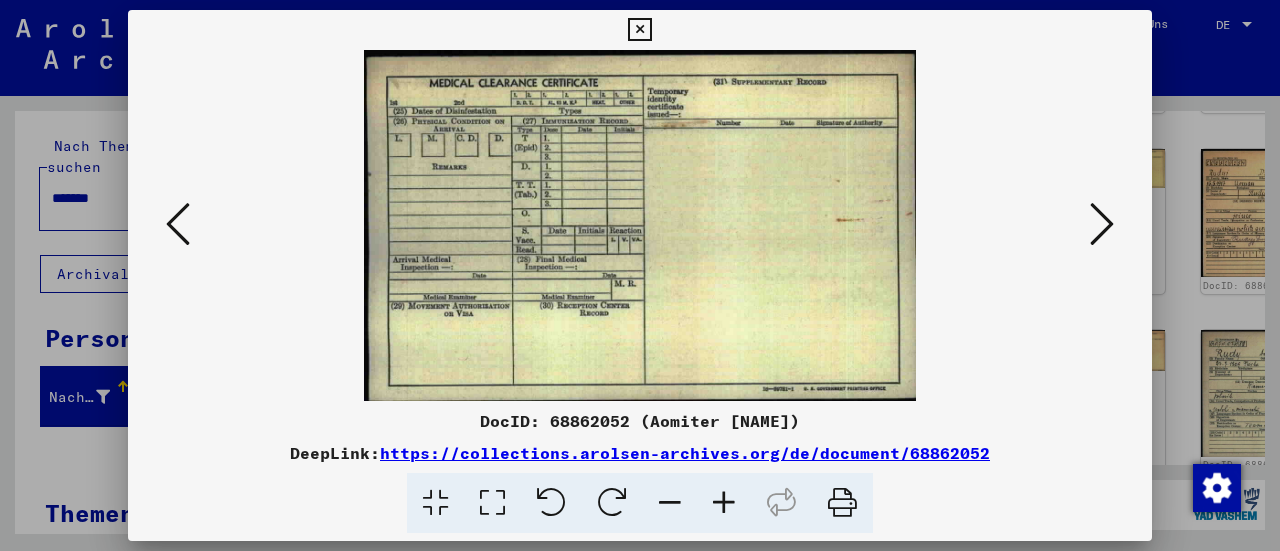 click at bounding box center (1102, 224) 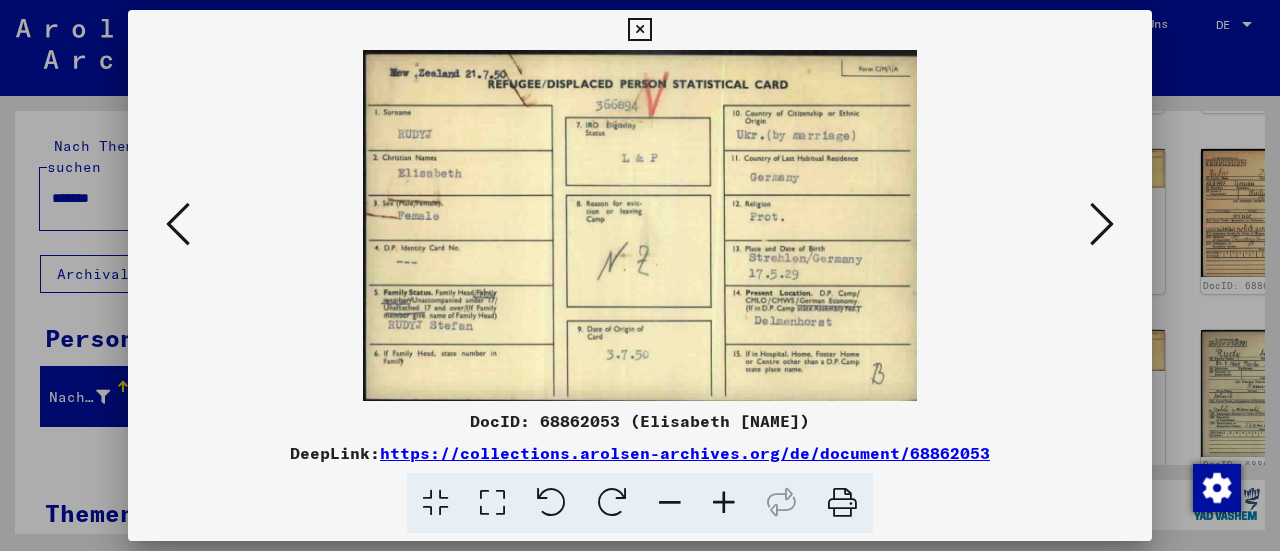 click at bounding box center [1102, 224] 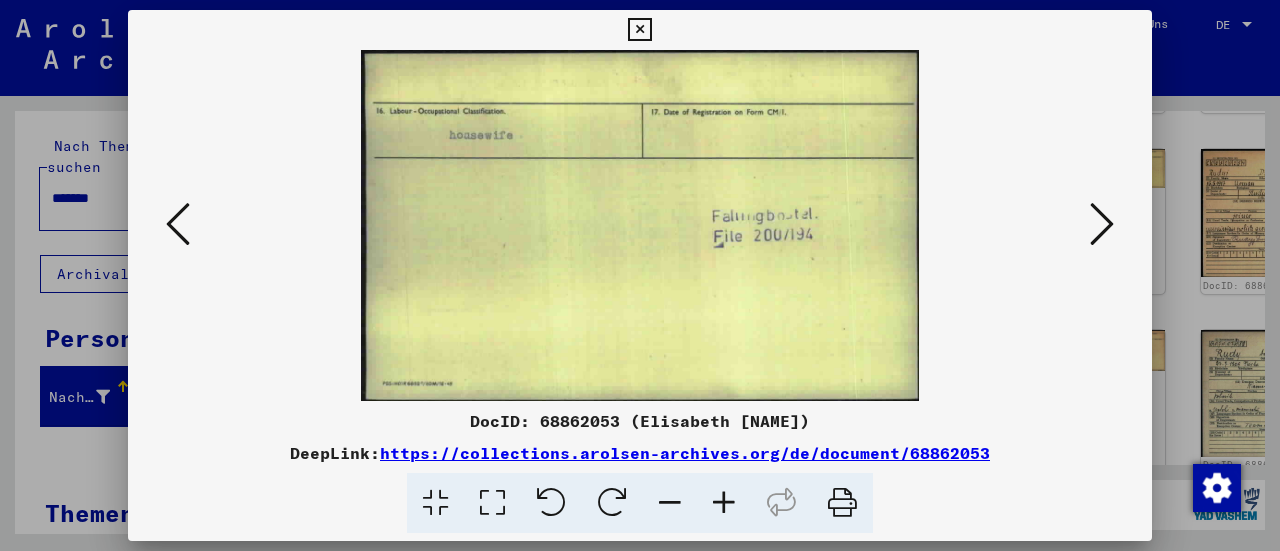 click at bounding box center [1102, 224] 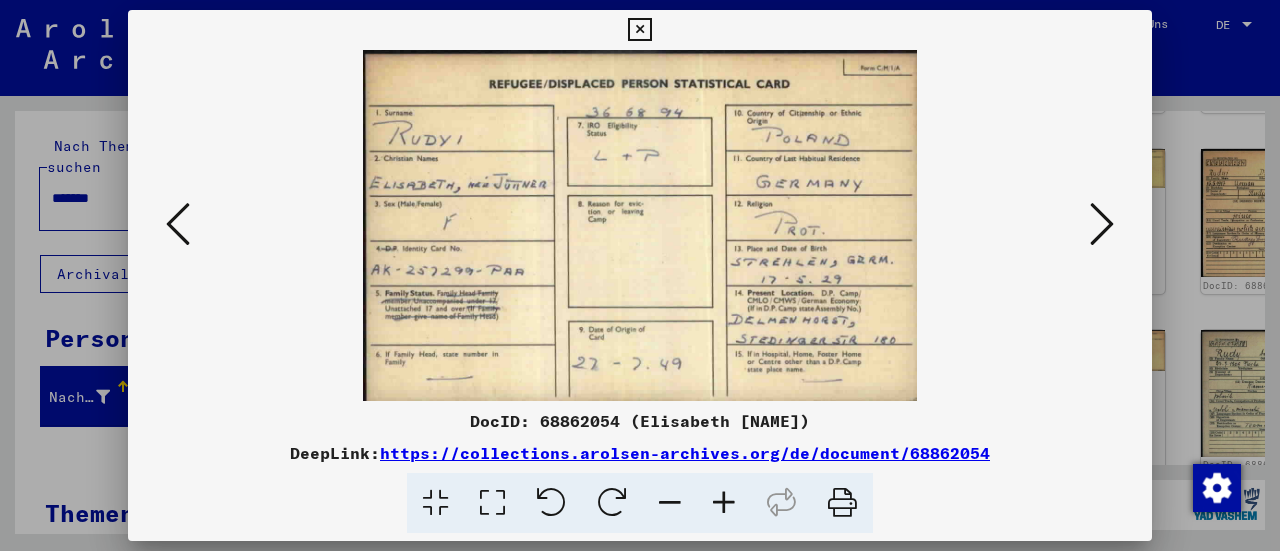 click at bounding box center [1102, 225] 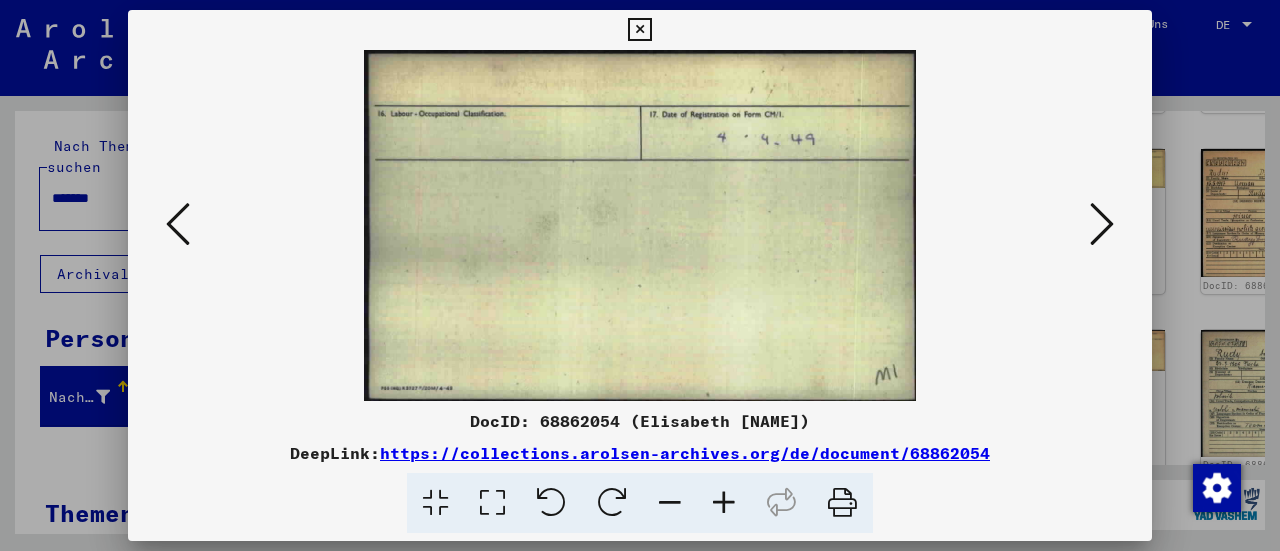 click at bounding box center (1102, 225) 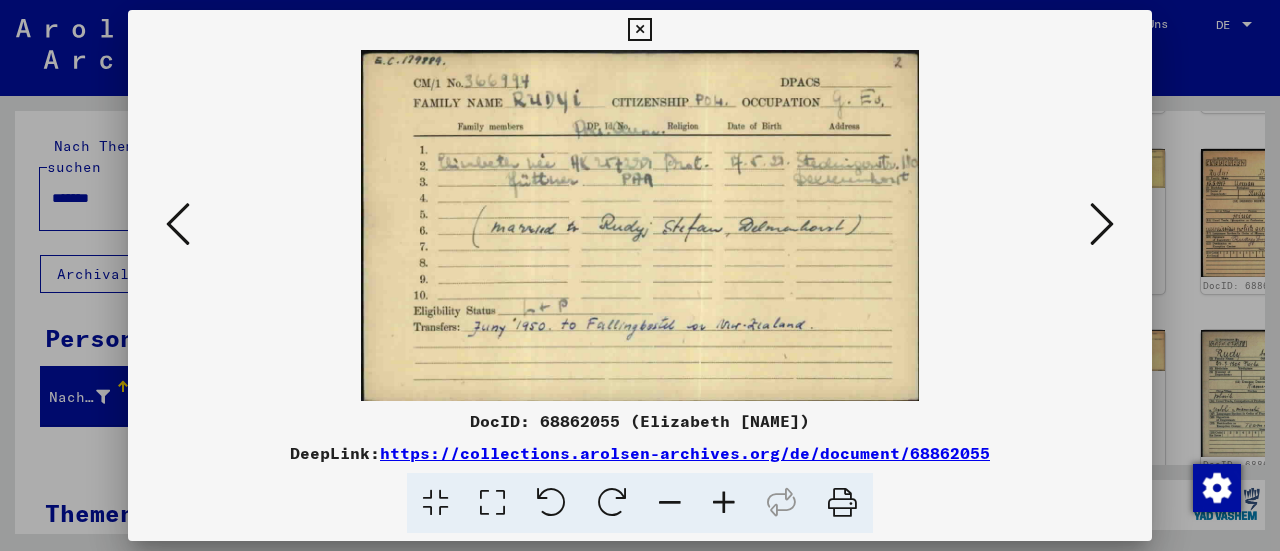click at bounding box center [1102, 225] 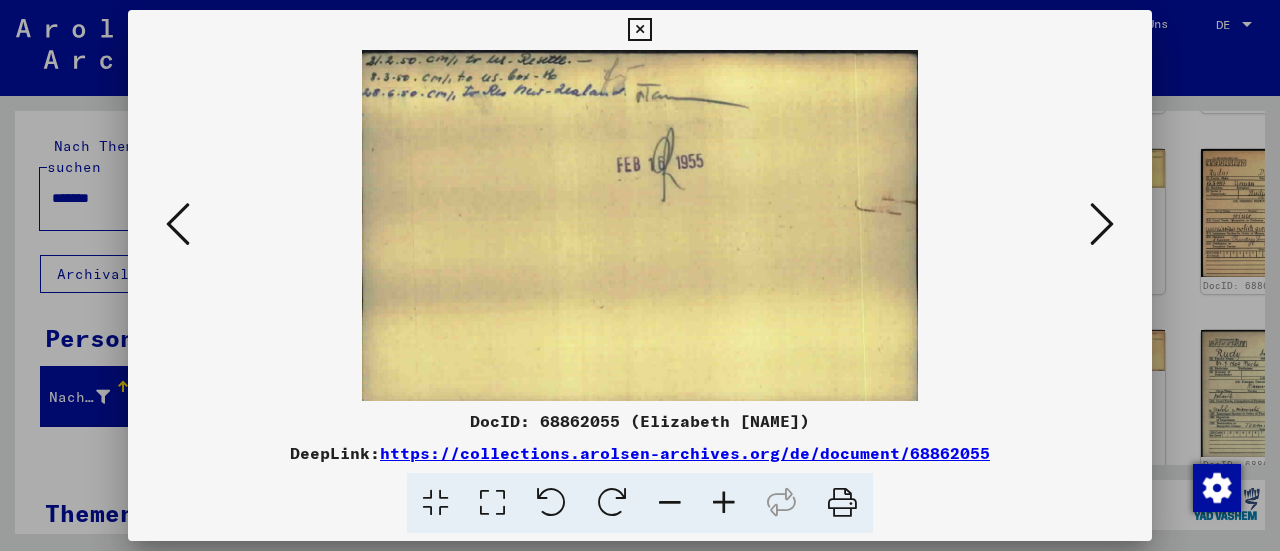 click at bounding box center (1102, 225) 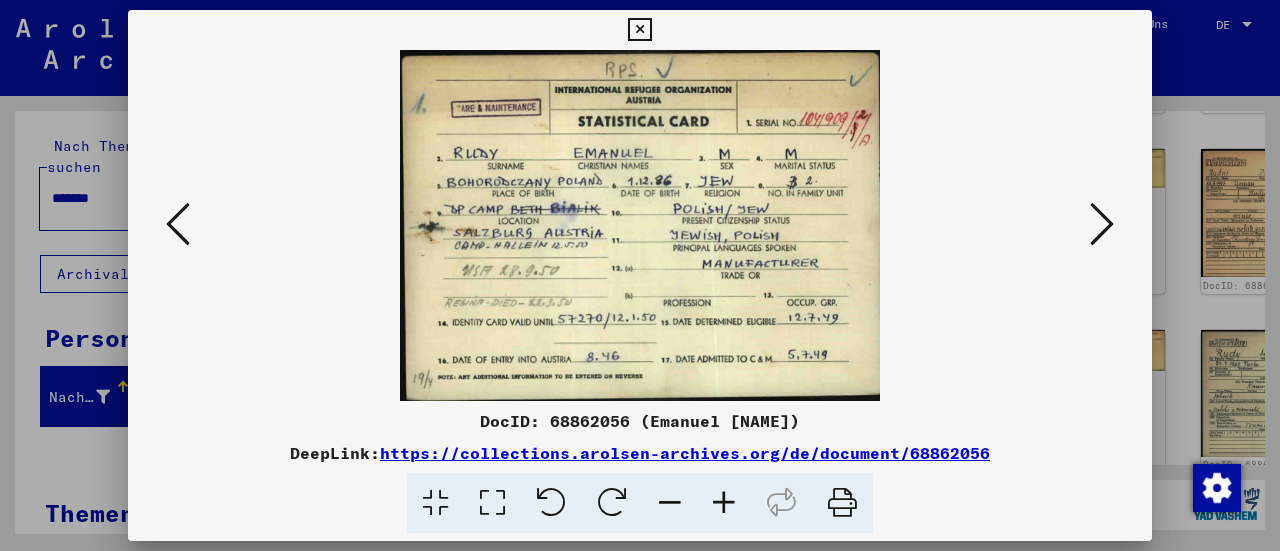 click at bounding box center [1102, 225] 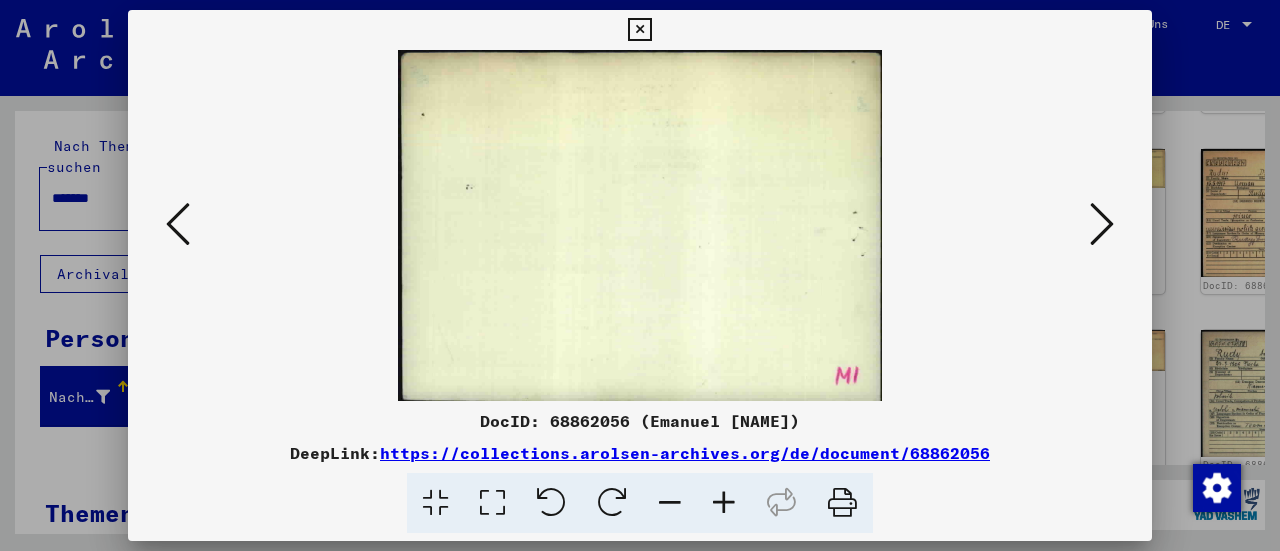 click at bounding box center (1102, 225) 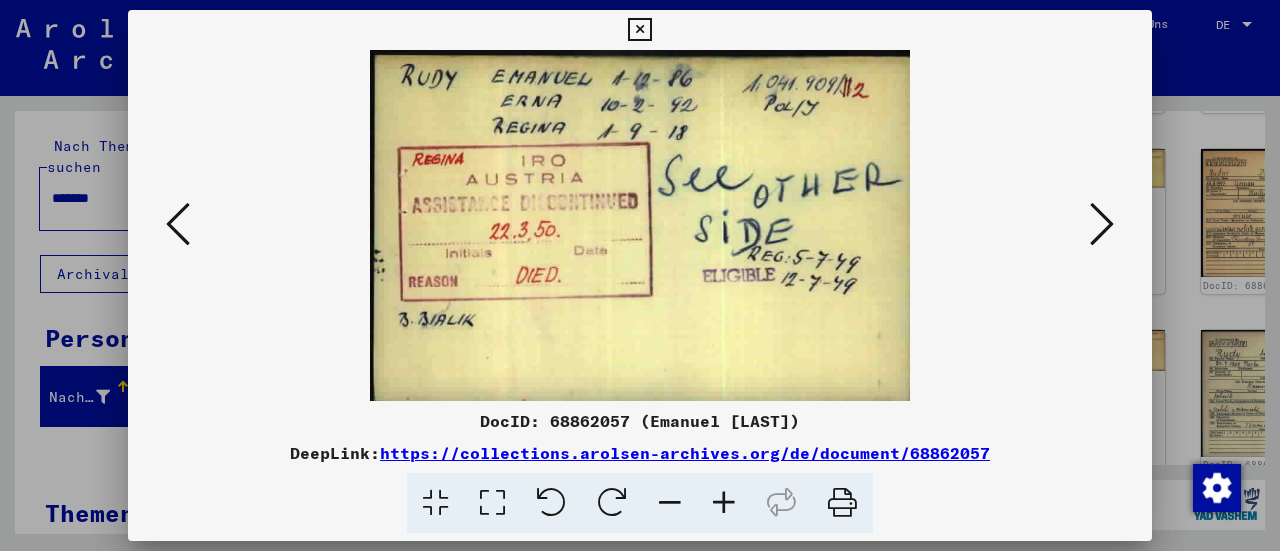 click at bounding box center (1102, 225) 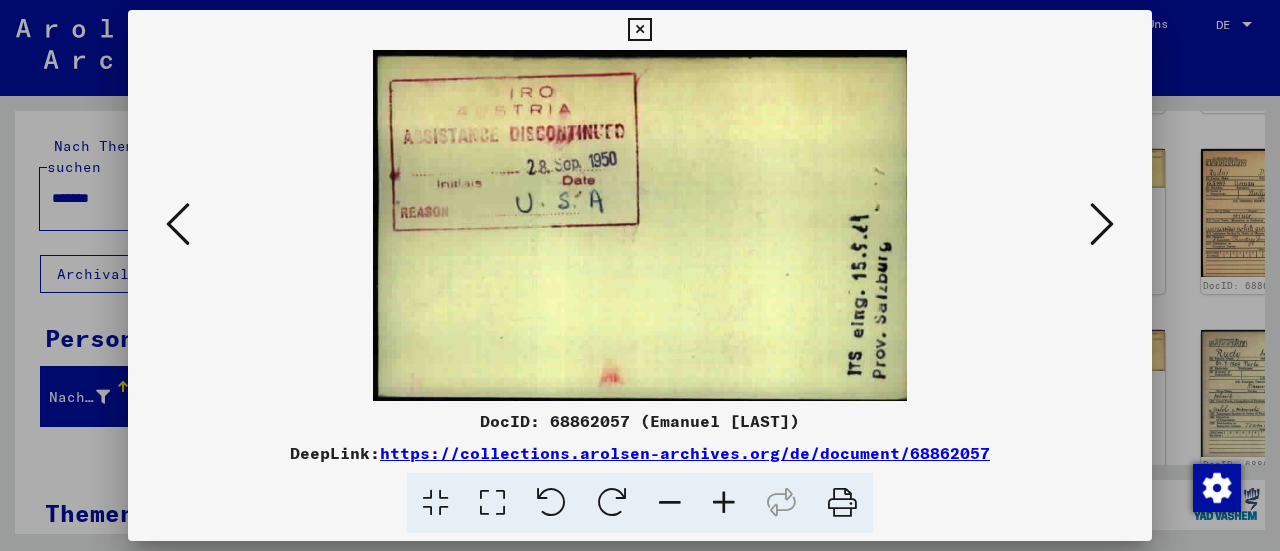 click at bounding box center [1102, 225] 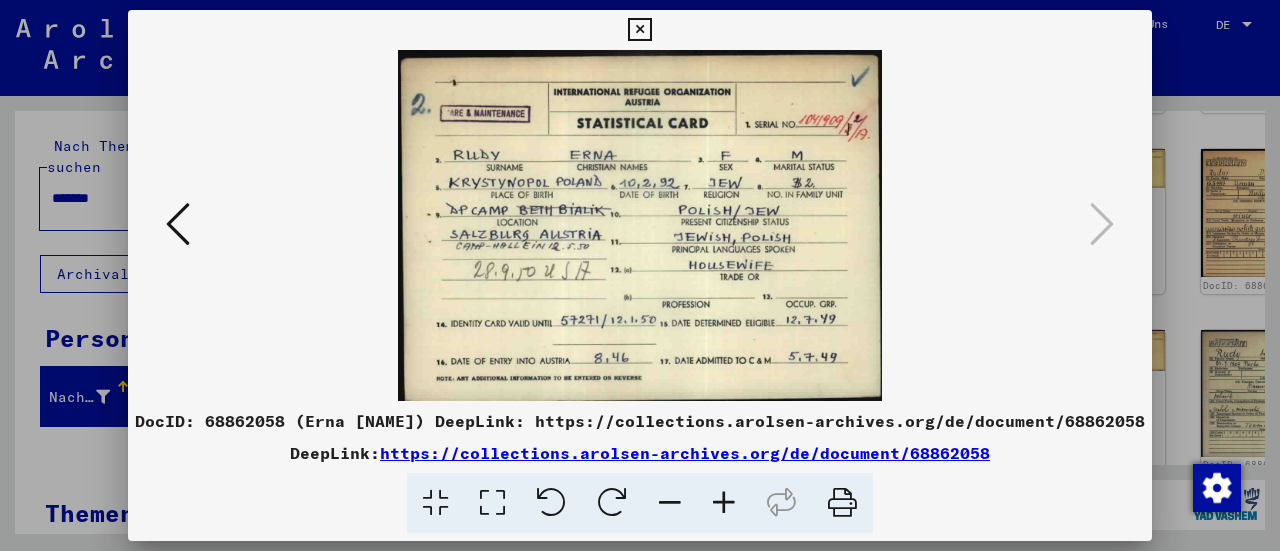click at bounding box center (639, 30) 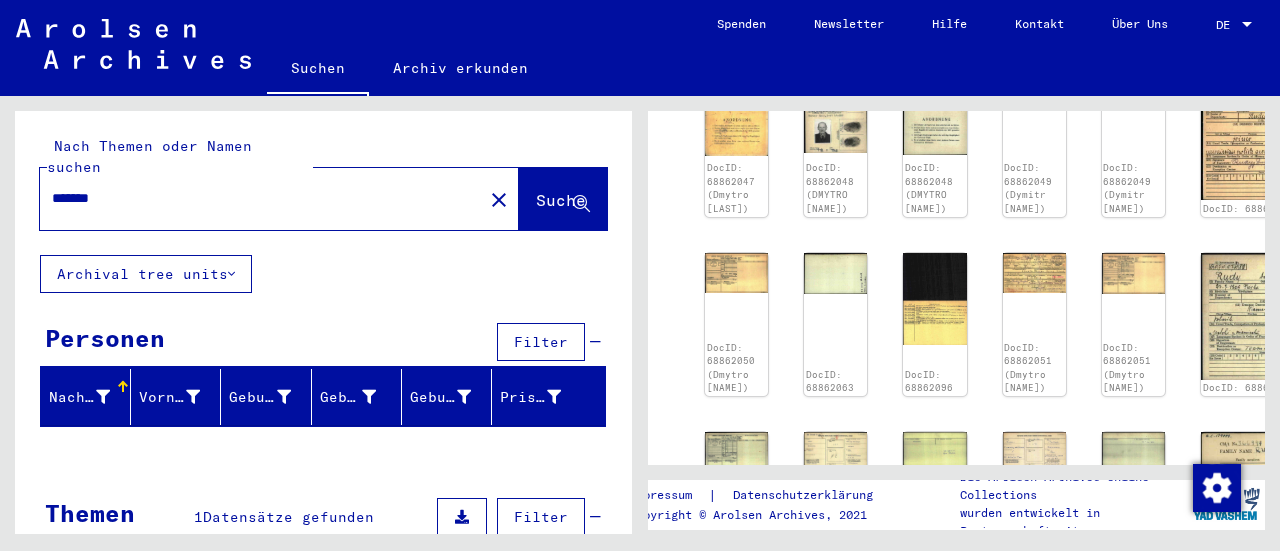 scroll, scrollTop: 783, scrollLeft: 0, axis: vertical 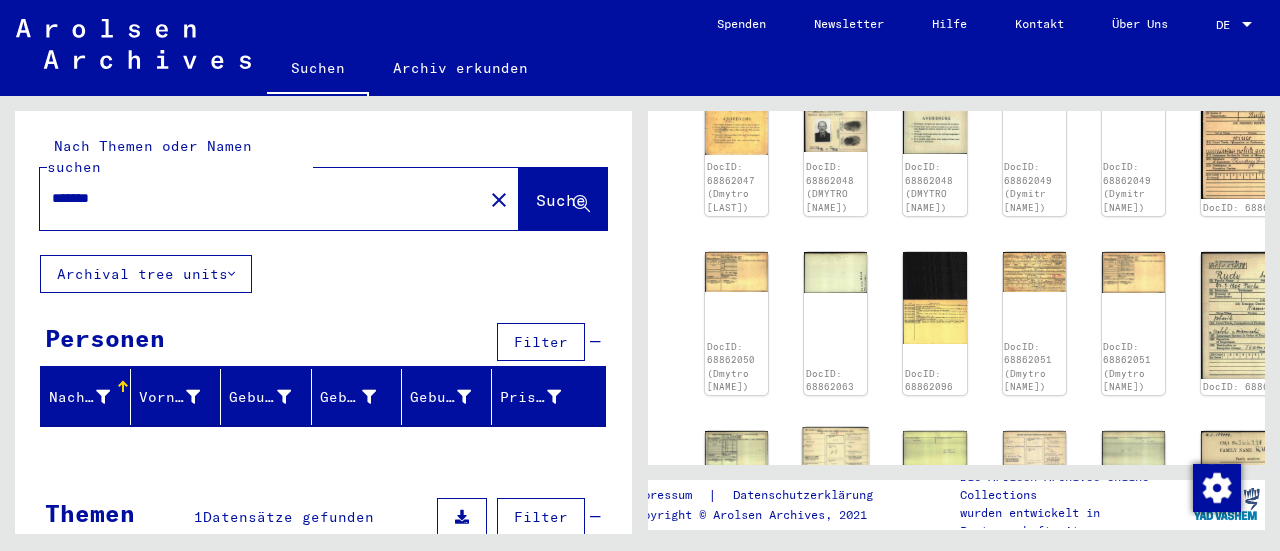 click 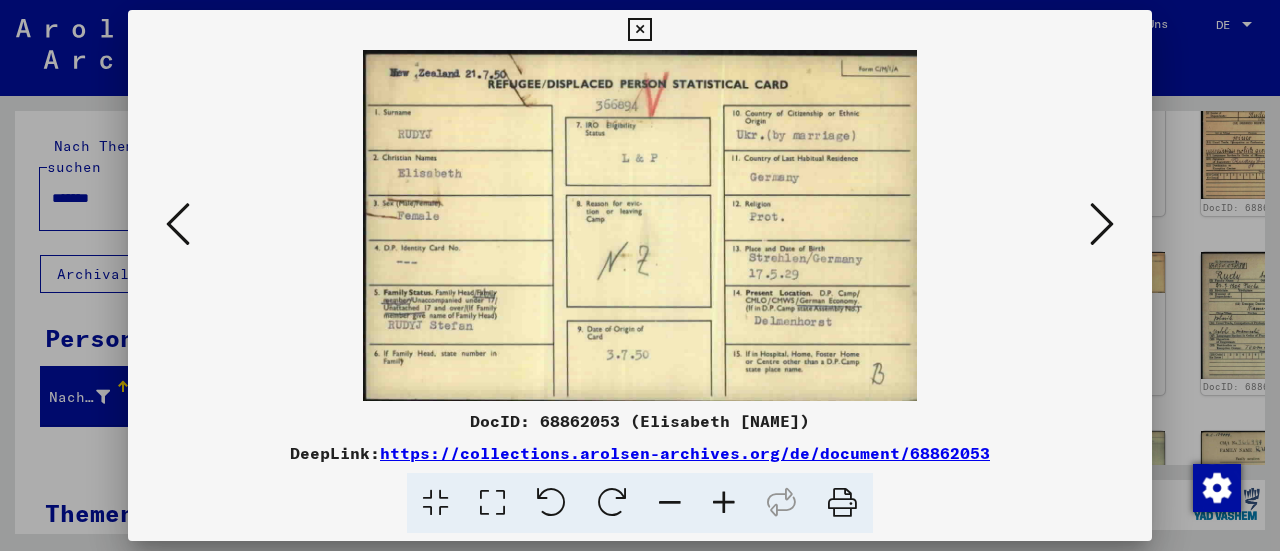click at bounding box center [1102, 224] 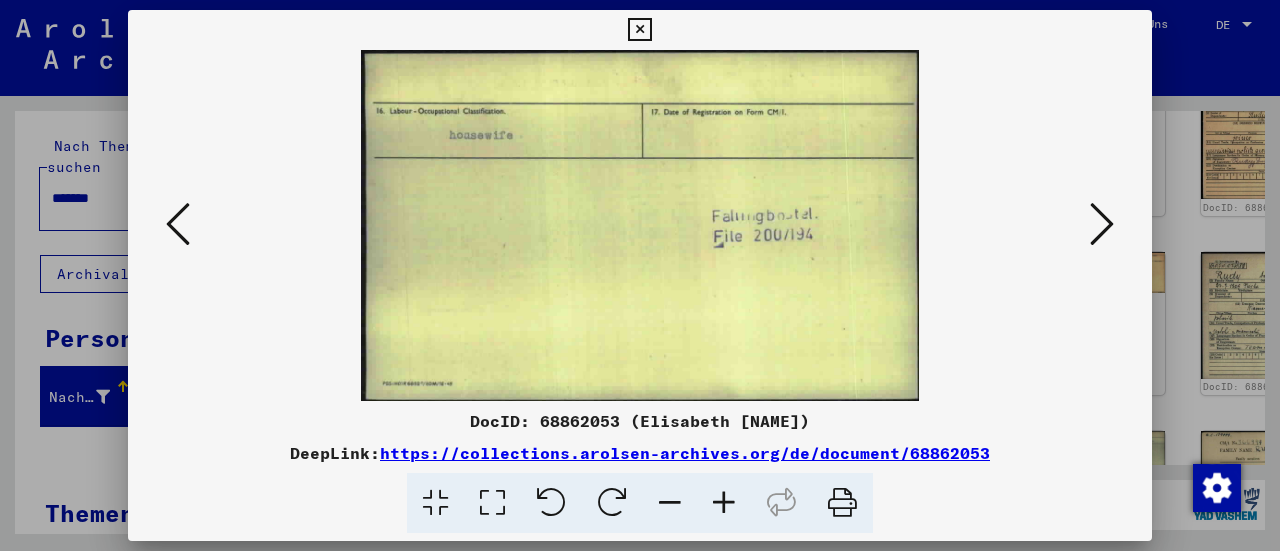 click at bounding box center [1102, 224] 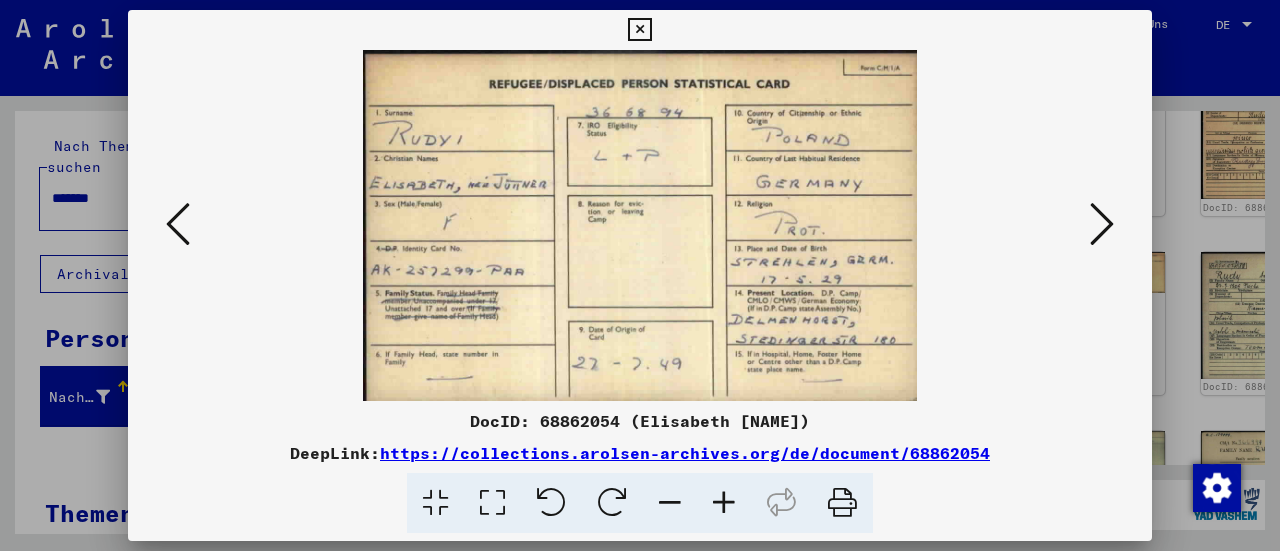 click at bounding box center (1102, 225) 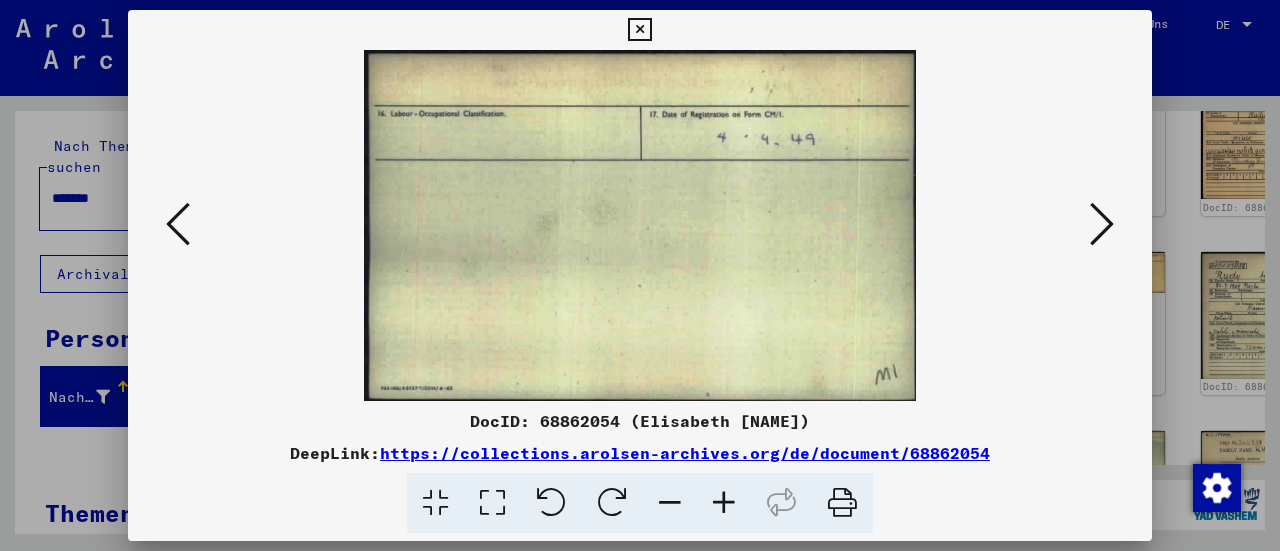 click at bounding box center (1102, 224) 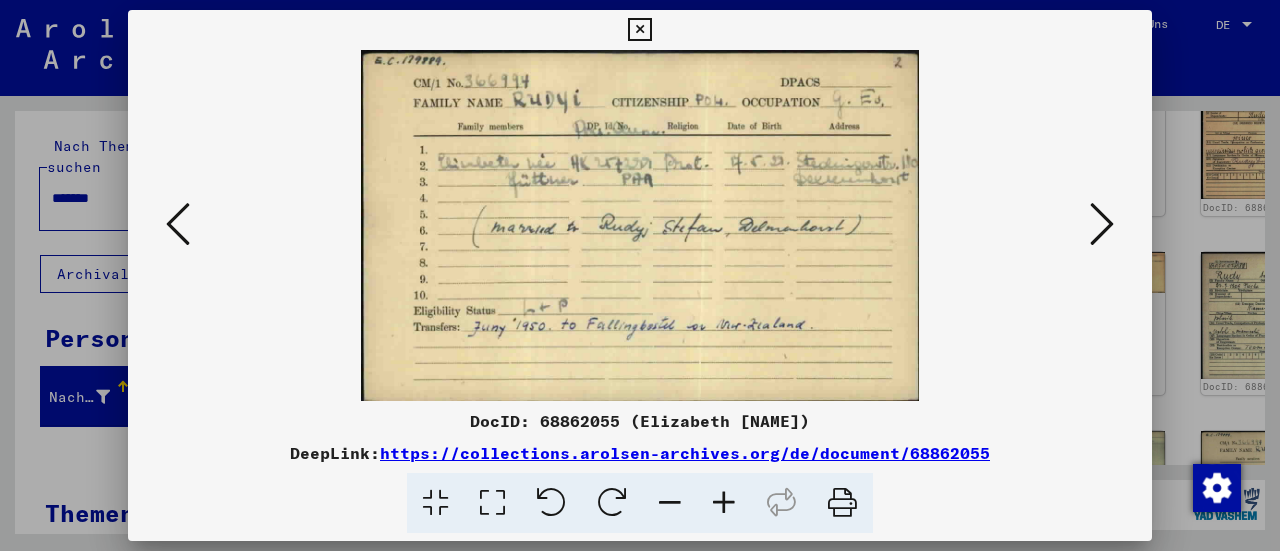click at bounding box center [1102, 224] 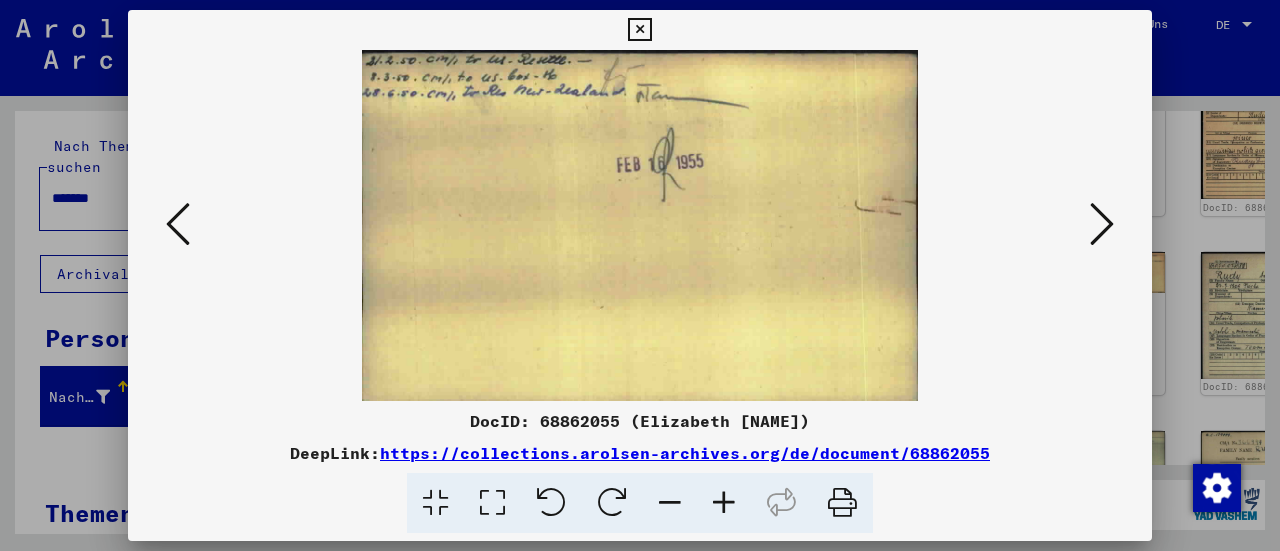 click at bounding box center [1102, 224] 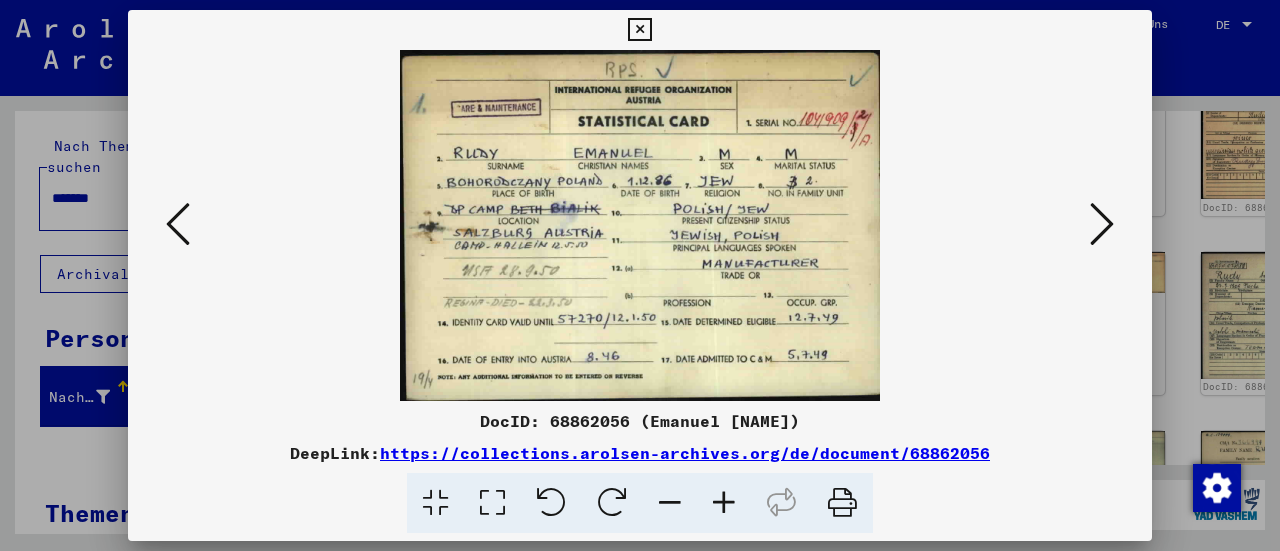 click at bounding box center (1102, 225) 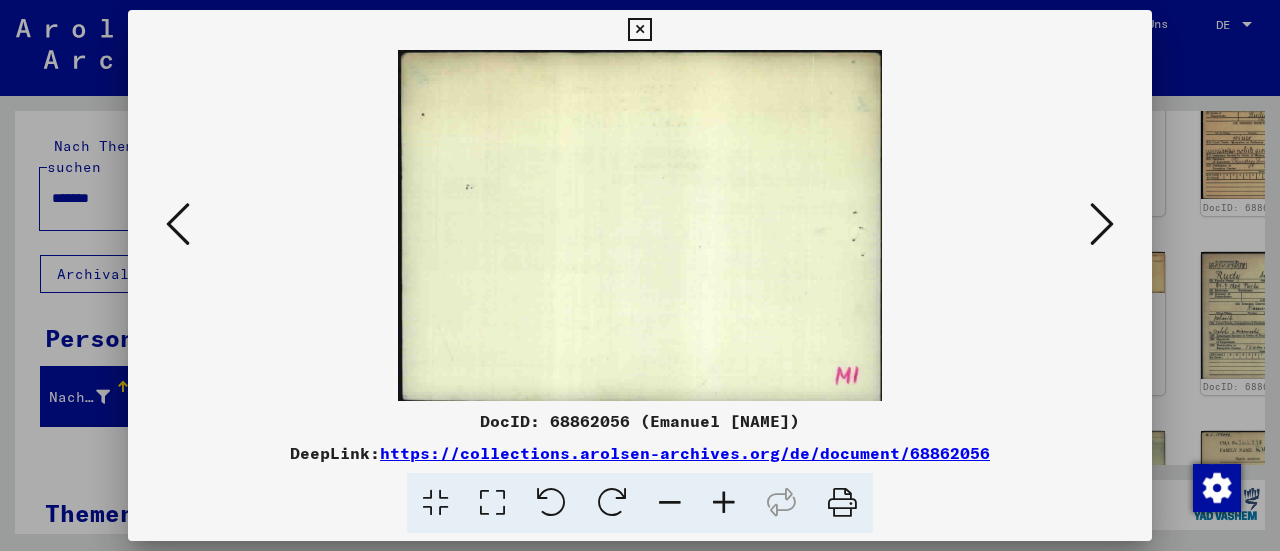 click at bounding box center [1102, 225] 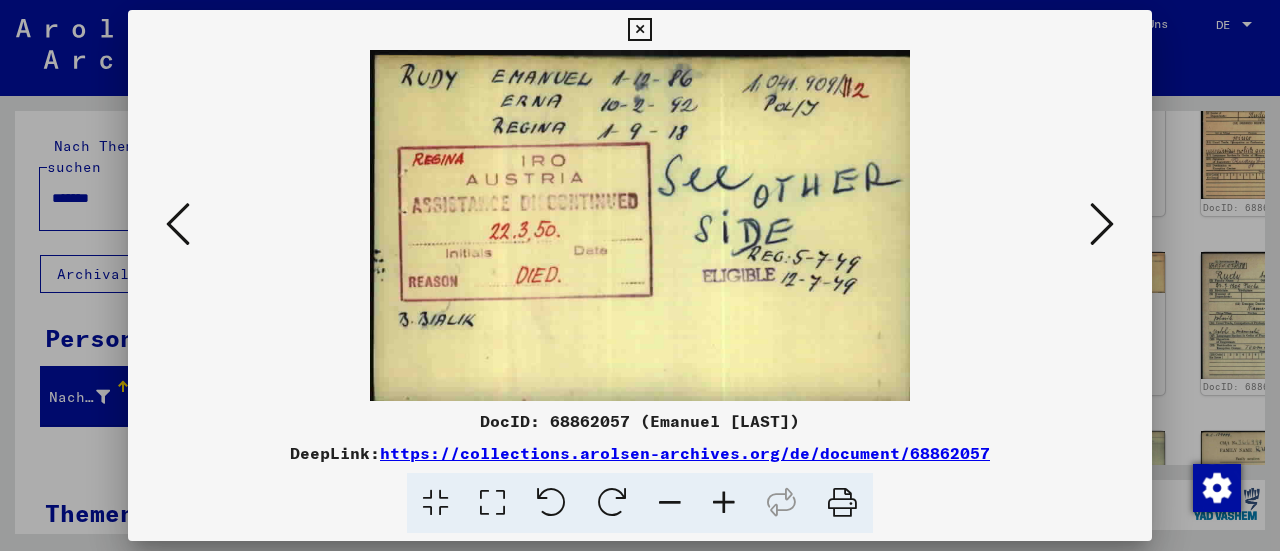 click at bounding box center [1102, 225] 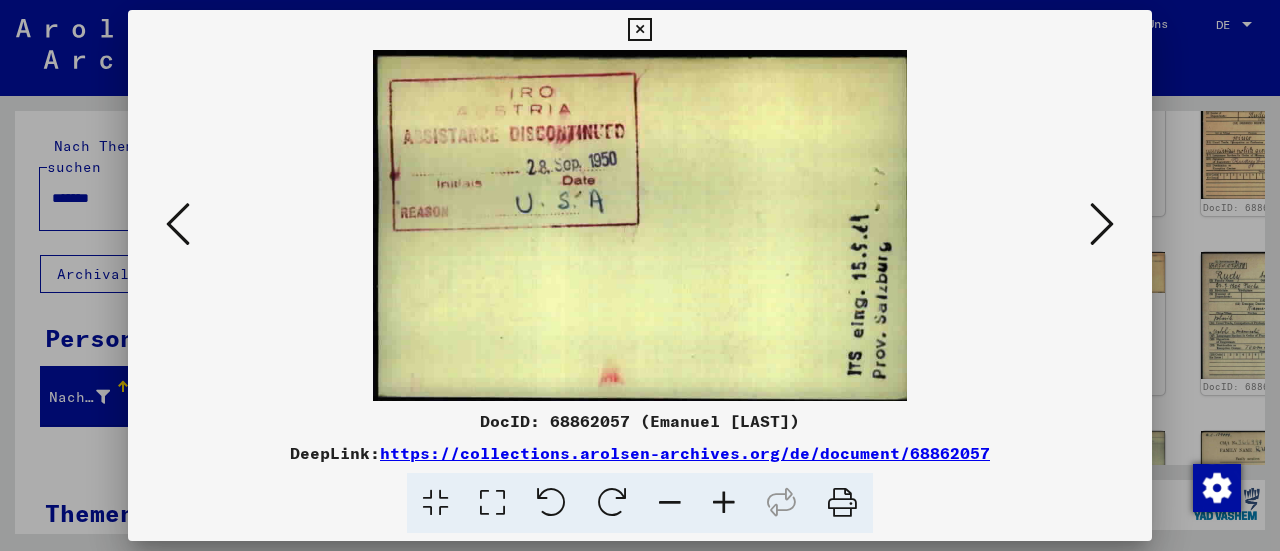 click at bounding box center (1102, 225) 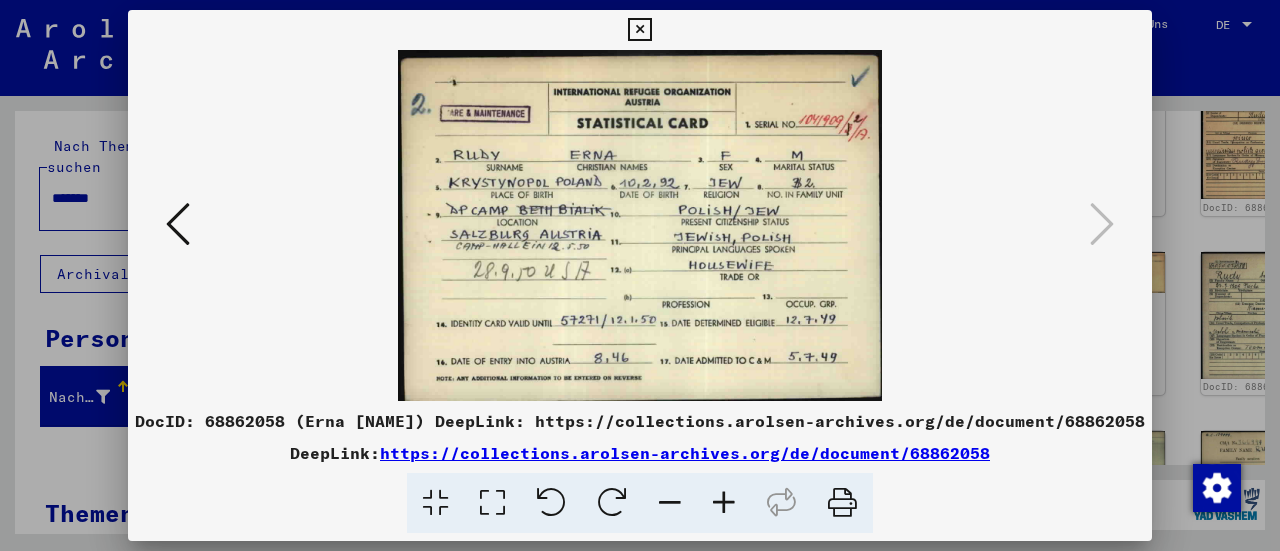 click at bounding box center (639, 30) 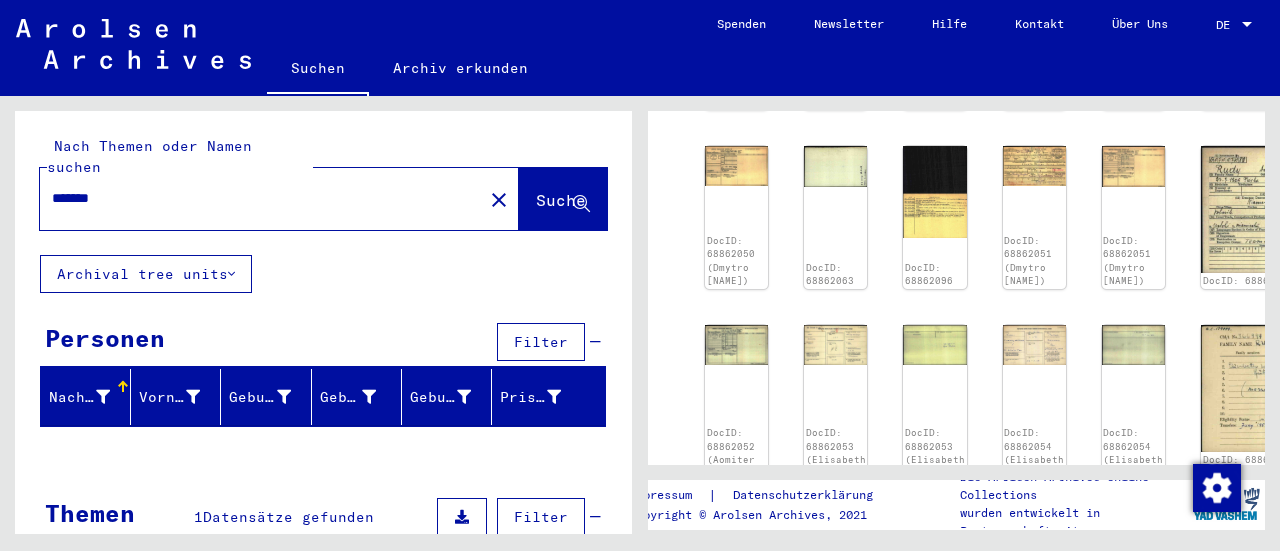 scroll, scrollTop: 890, scrollLeft: 0, axis: vertical 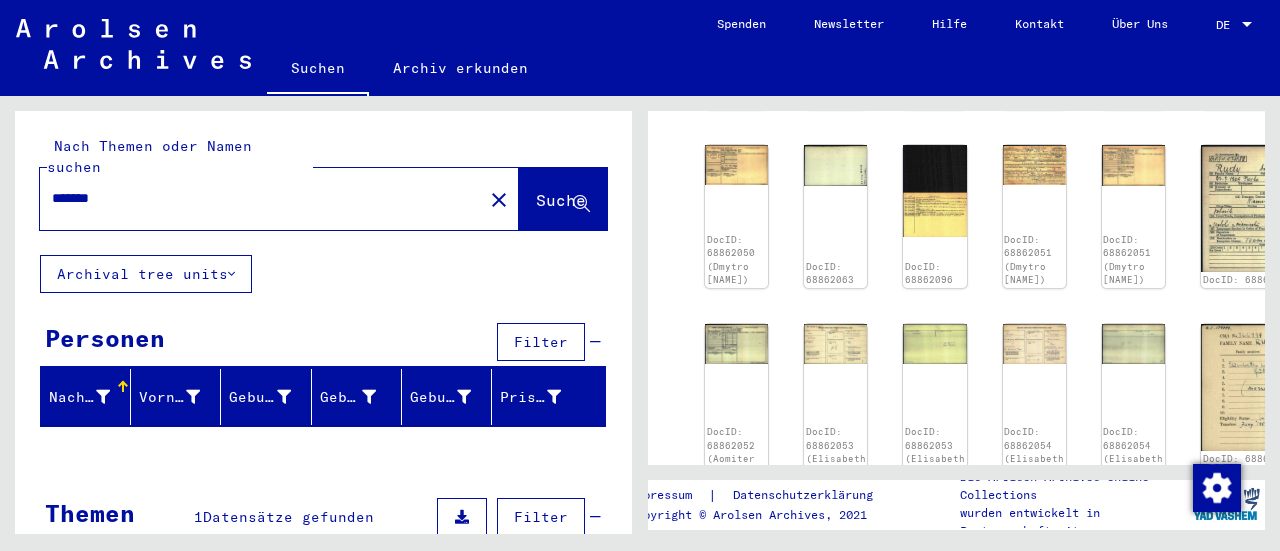 click 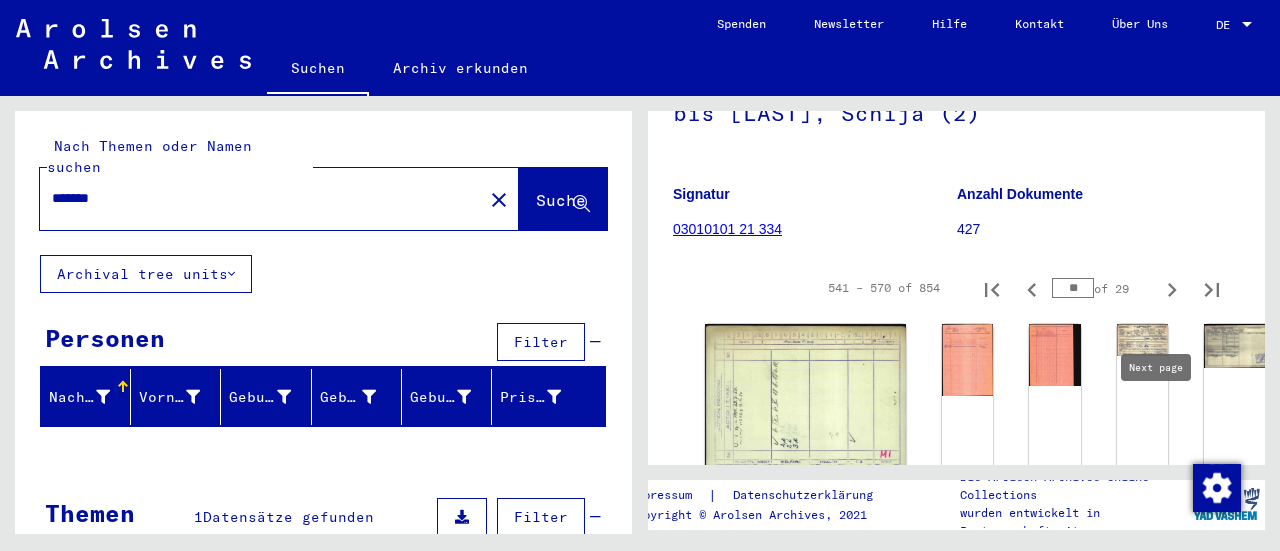 scroll, scrollTop: 215, scrollLeft: 0, axis: vertical 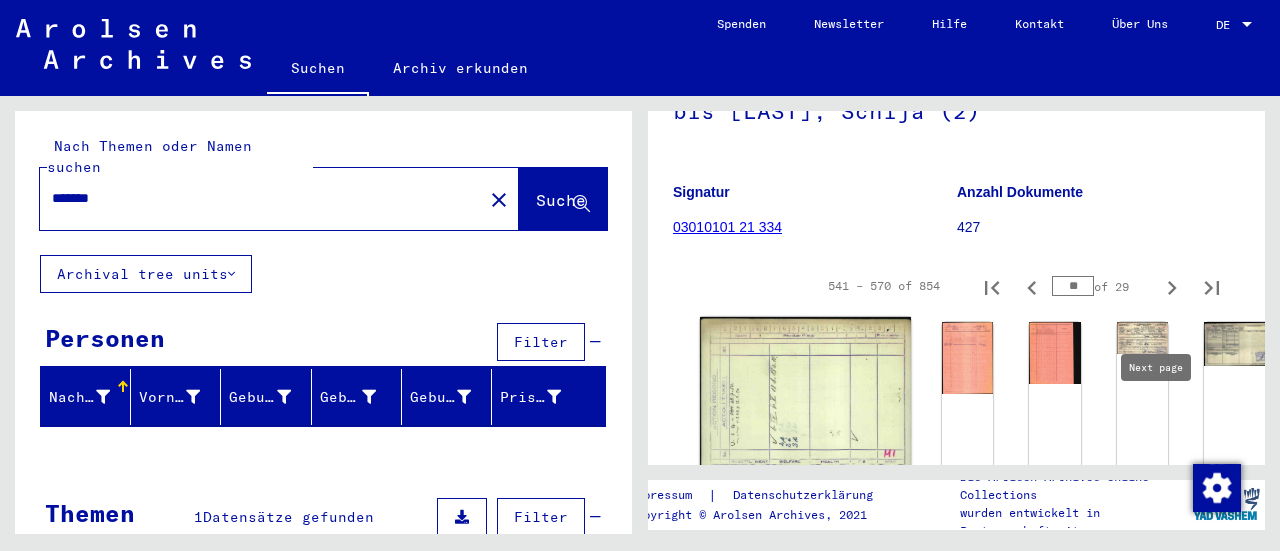 click 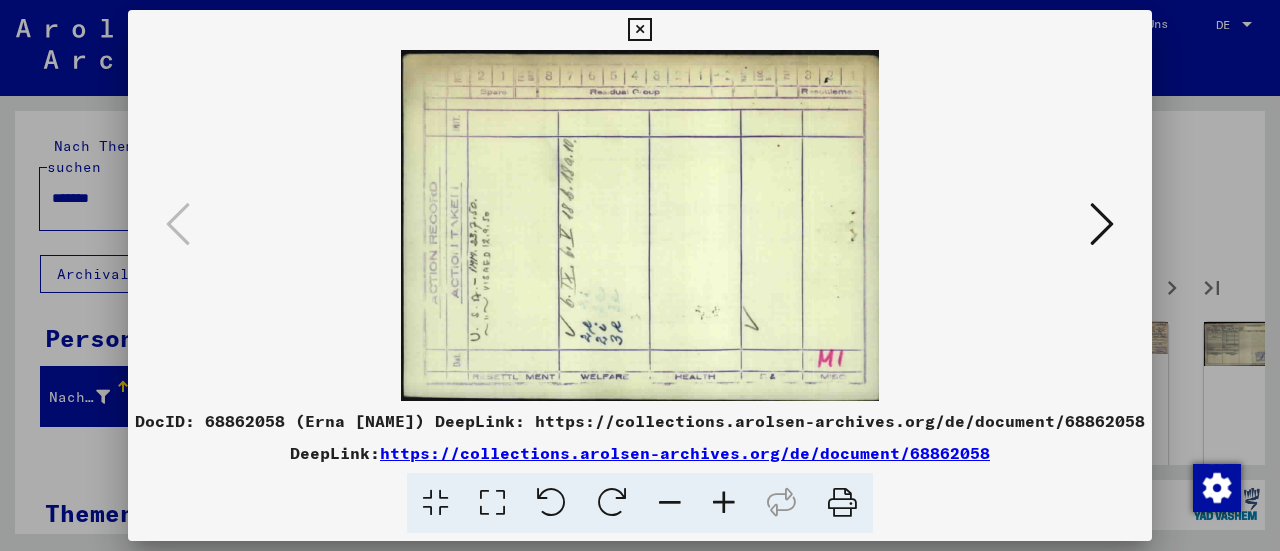 click at bounding box center [640, 225] 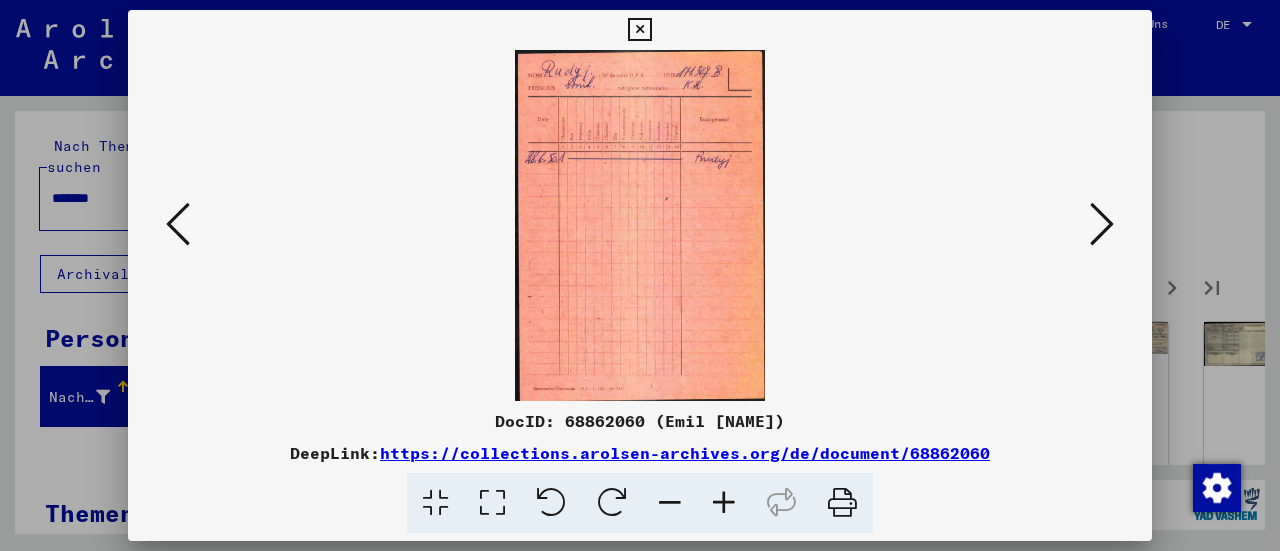 click at bounding box center [1102, 224] 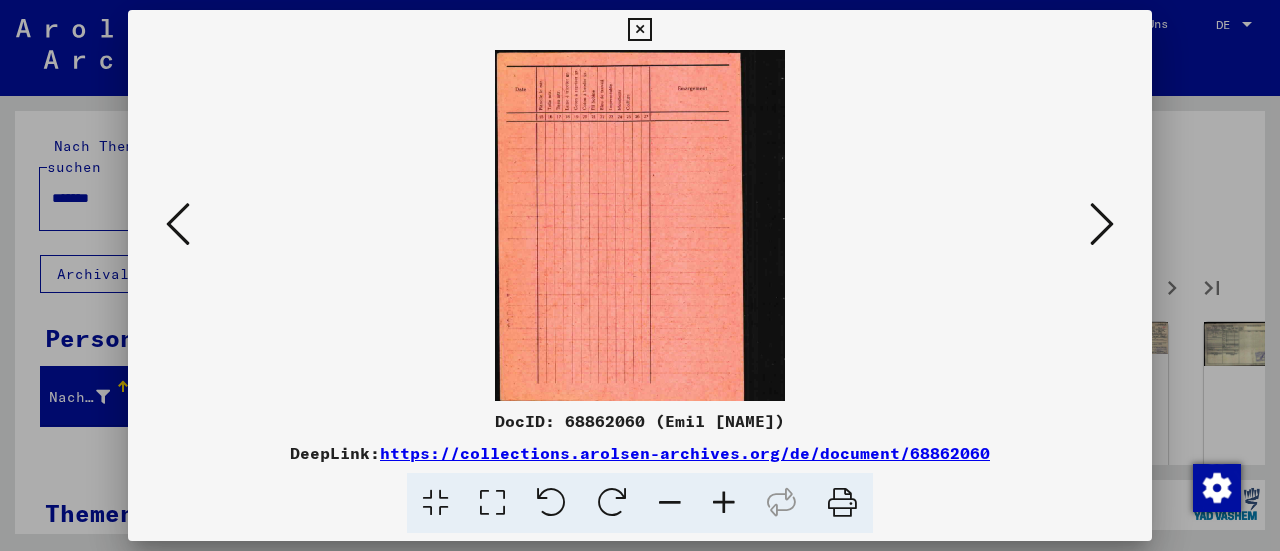 click at bounding box center [1102, 225] 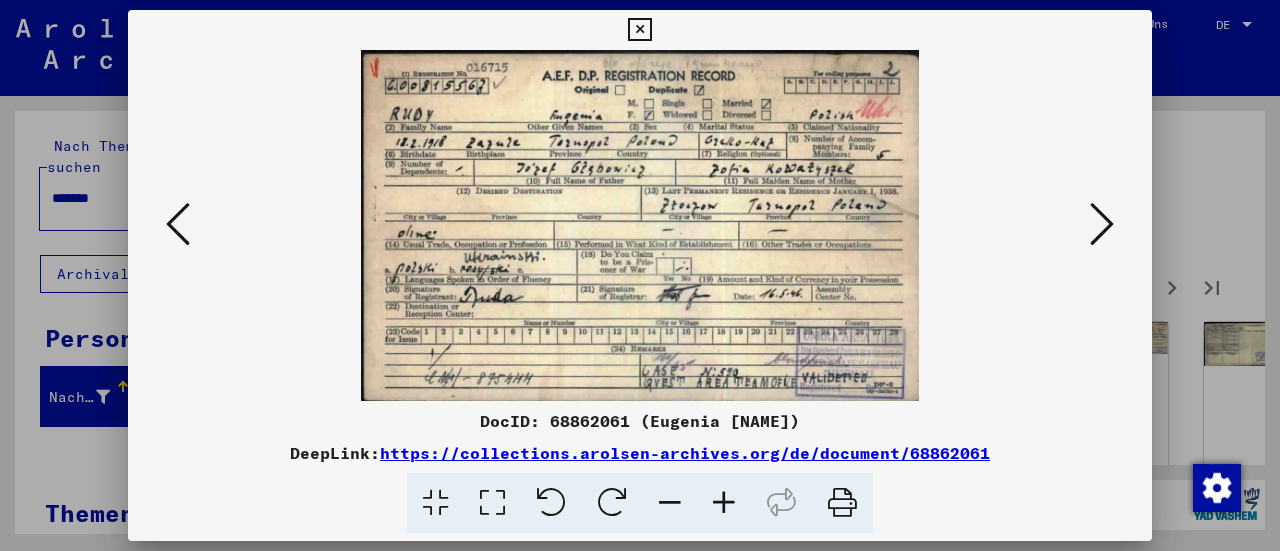 click at bounding box center (1102, 224) 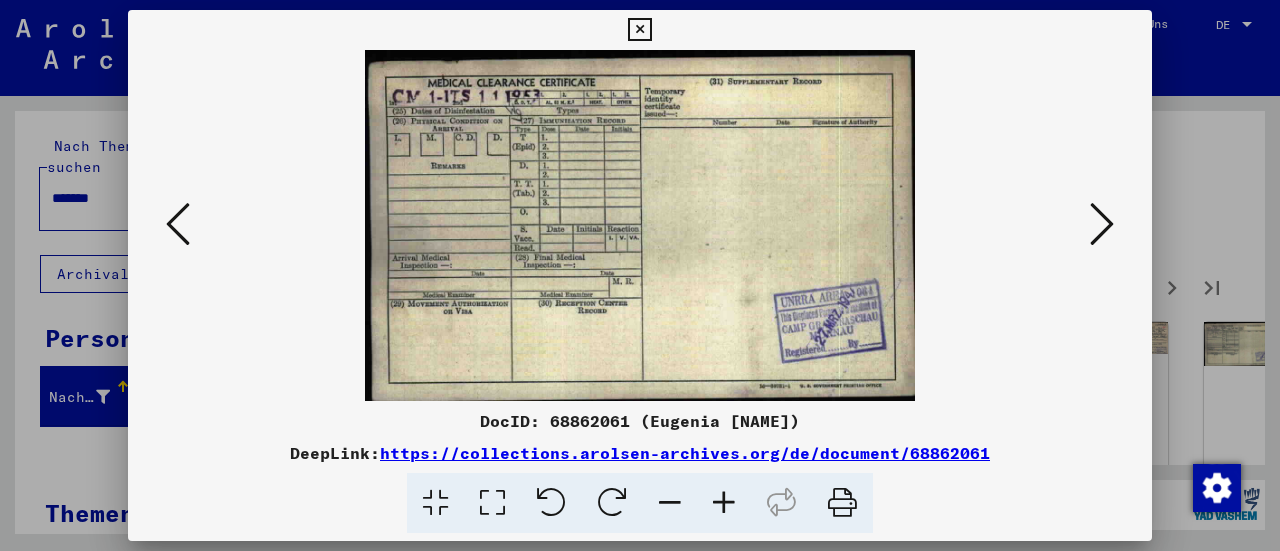 click at bounding box center (1102, 225) 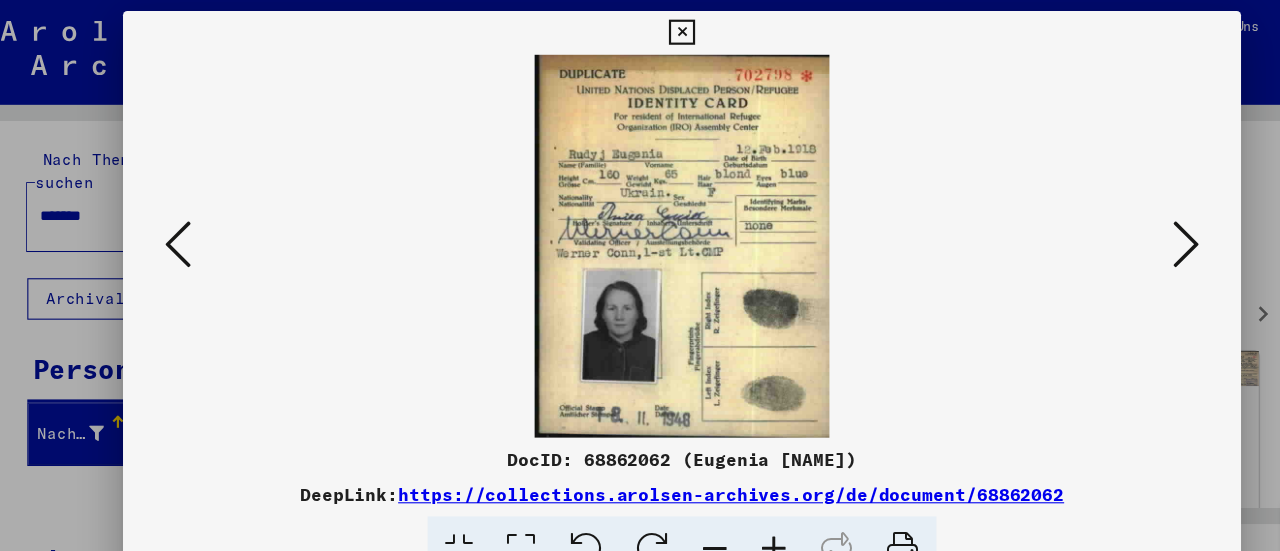 click at bounding box center (1102, 225) 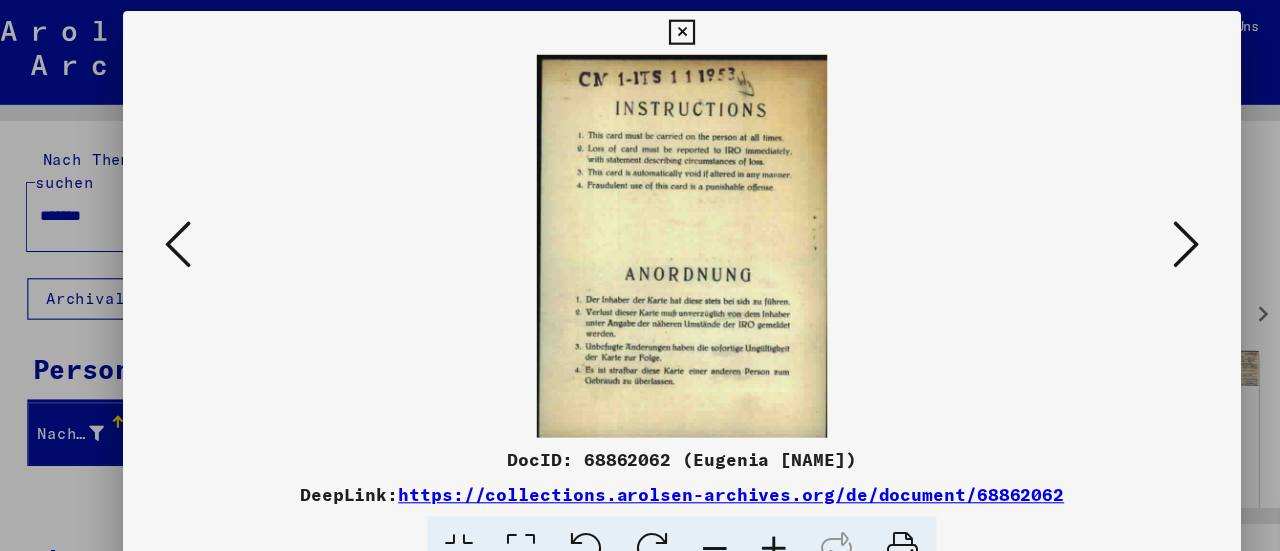 click at bounding box center [1102, 225] 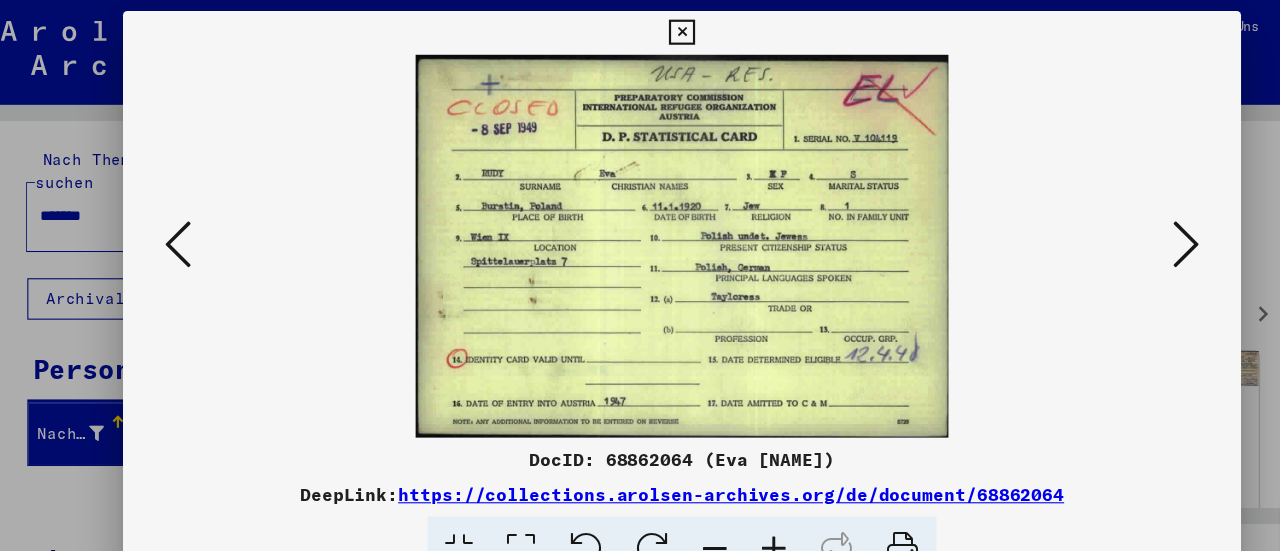 click at bounding box center [178, 224] 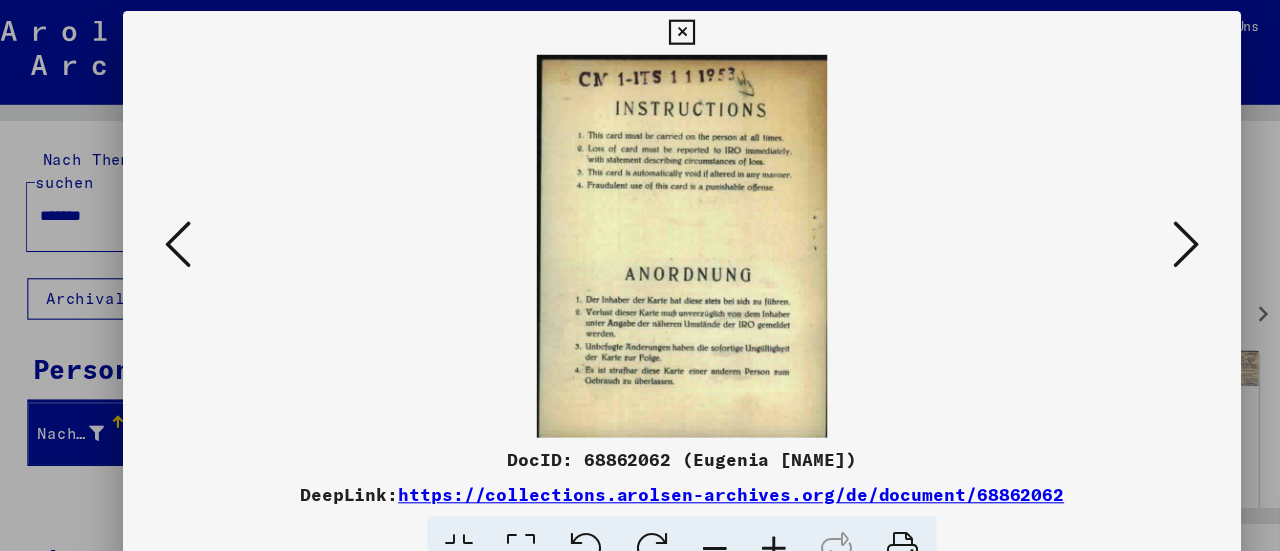 click at bounding box center [178, 224] 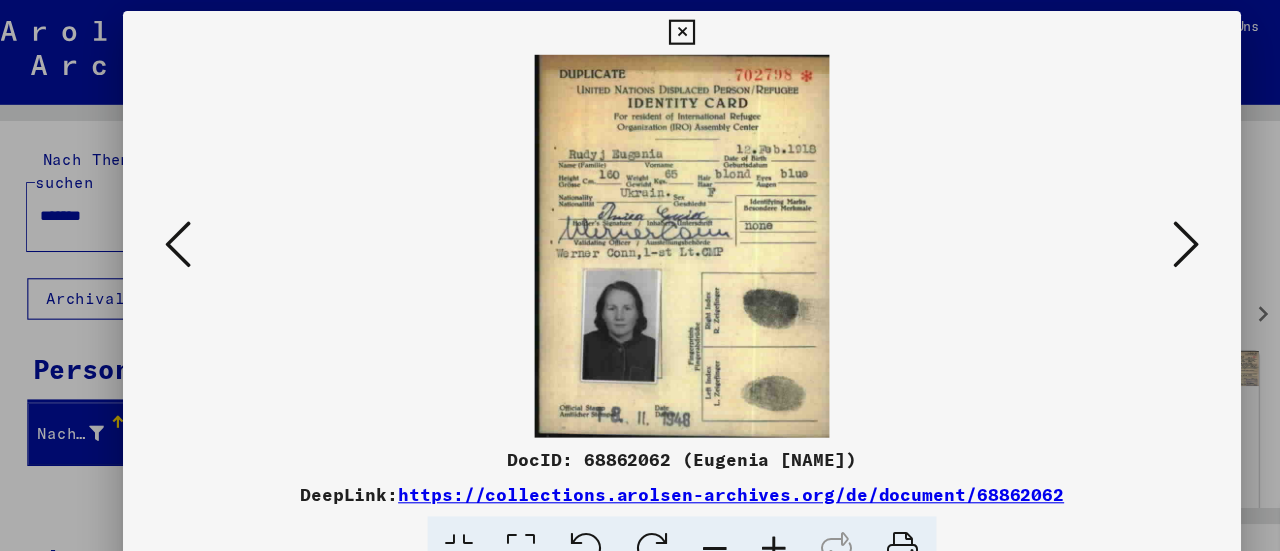 click at bounding box center (1102, 224) 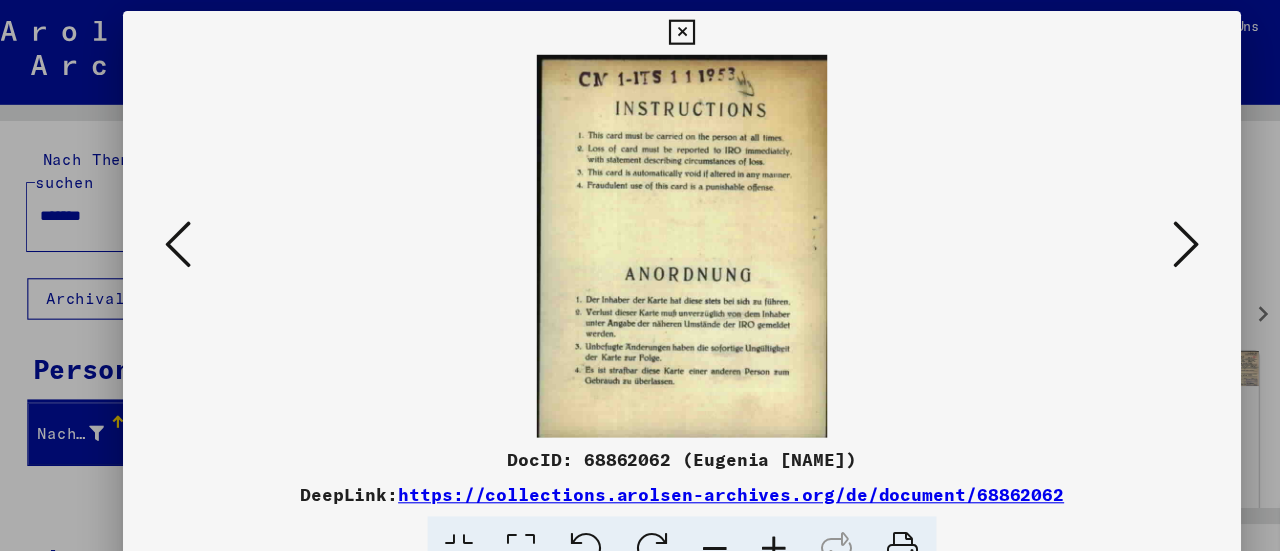 click at bounding box center (1102, 225) 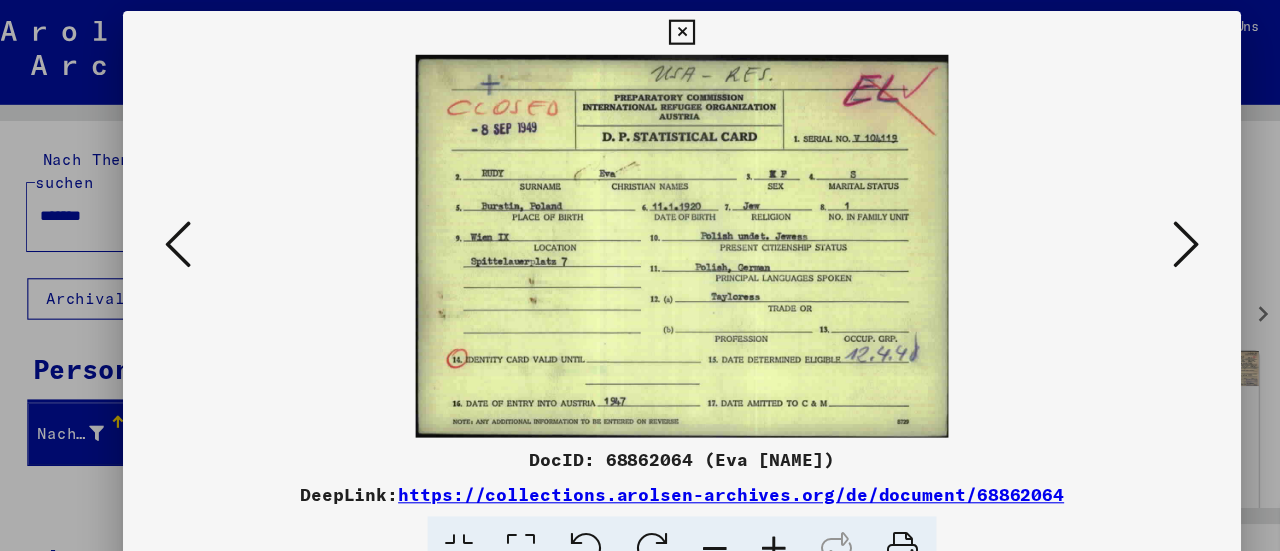 click at bounding box center [1102, 224] 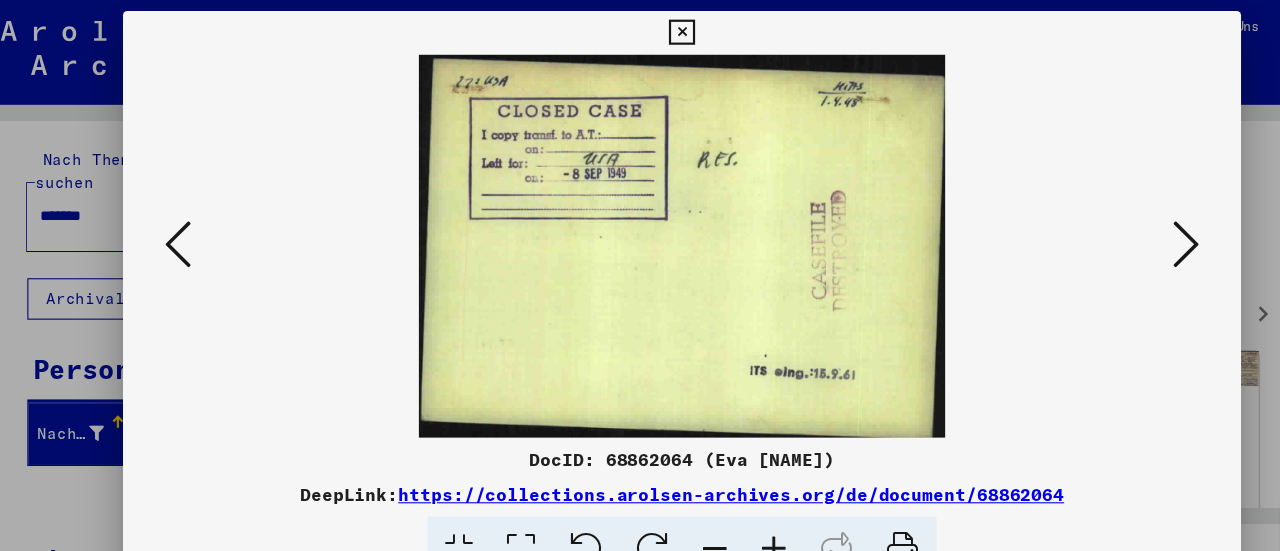 click at bounding box center [1102, 224] 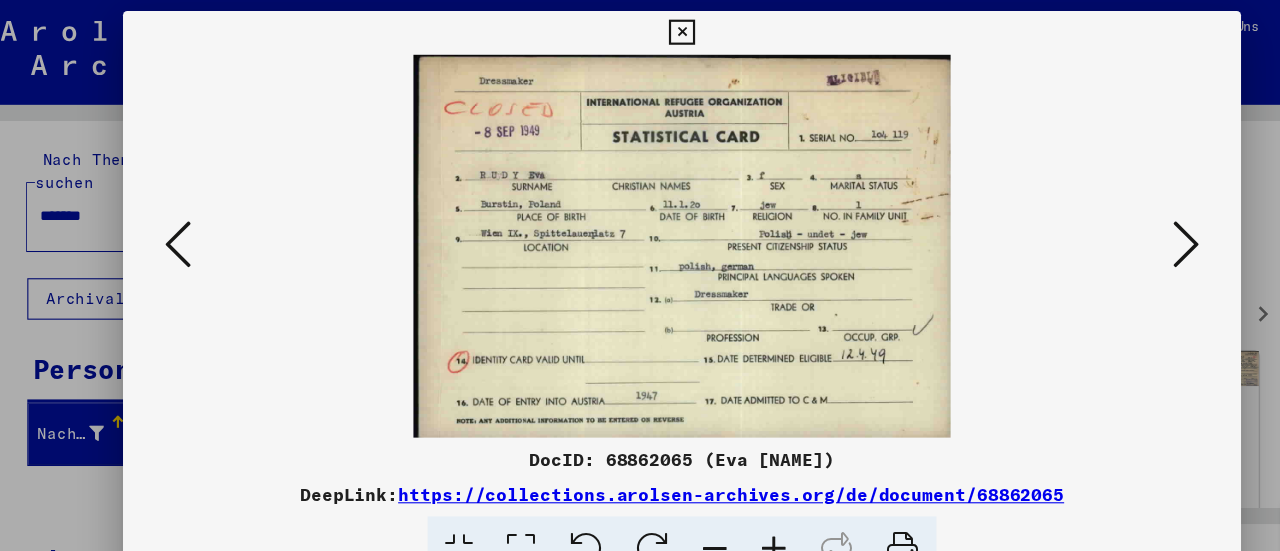click at bounding box center [1102, 224] 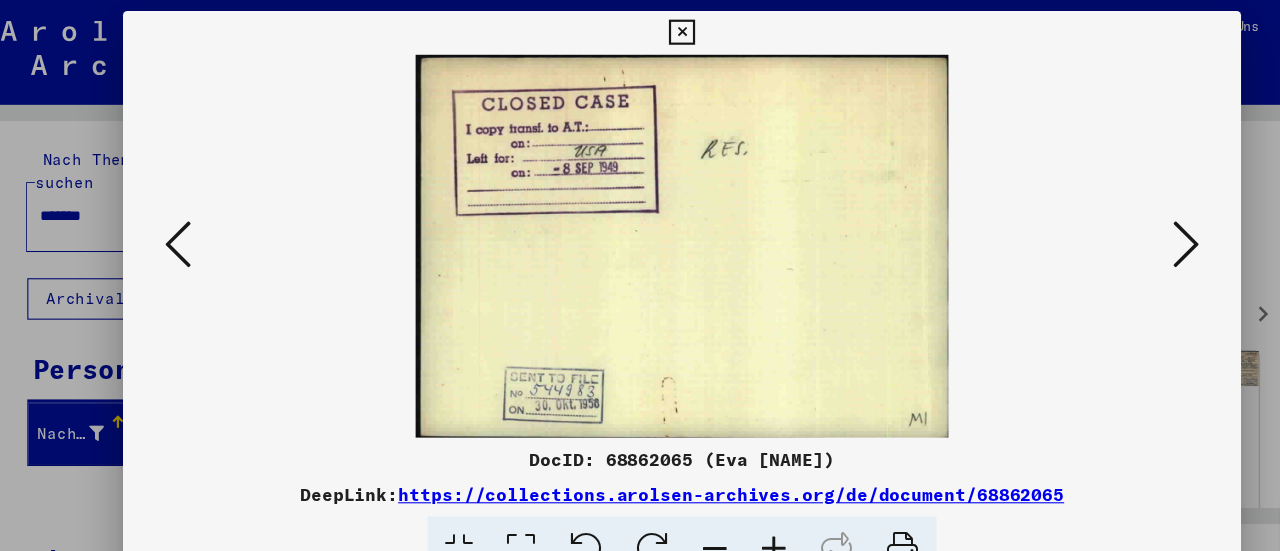 click at bounding box center [1102, 224] 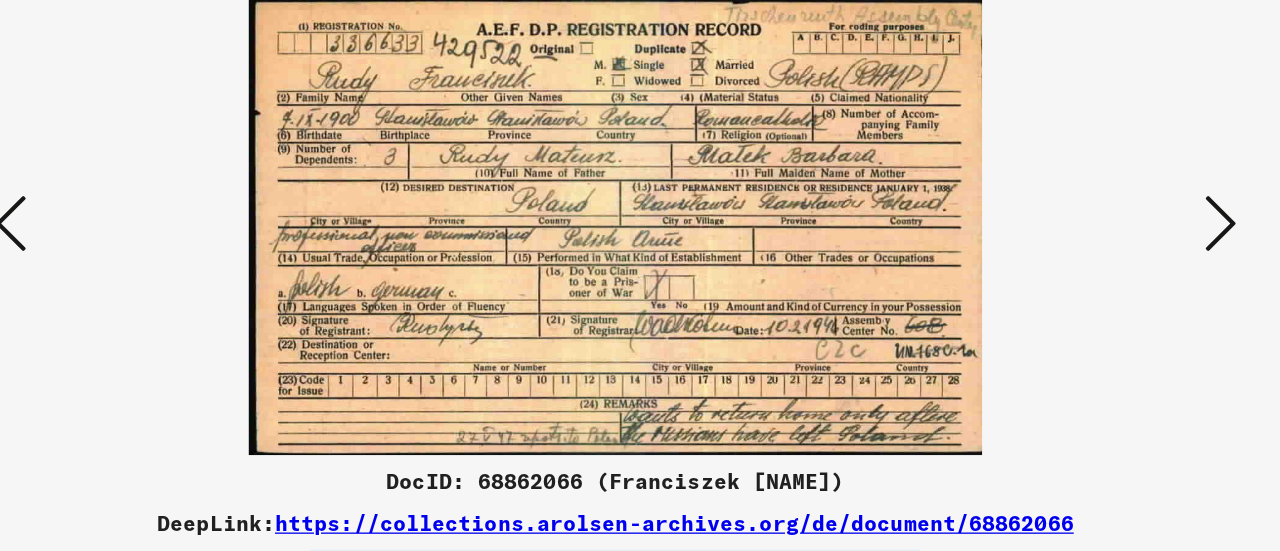 click at bounding box center [1102, 224] 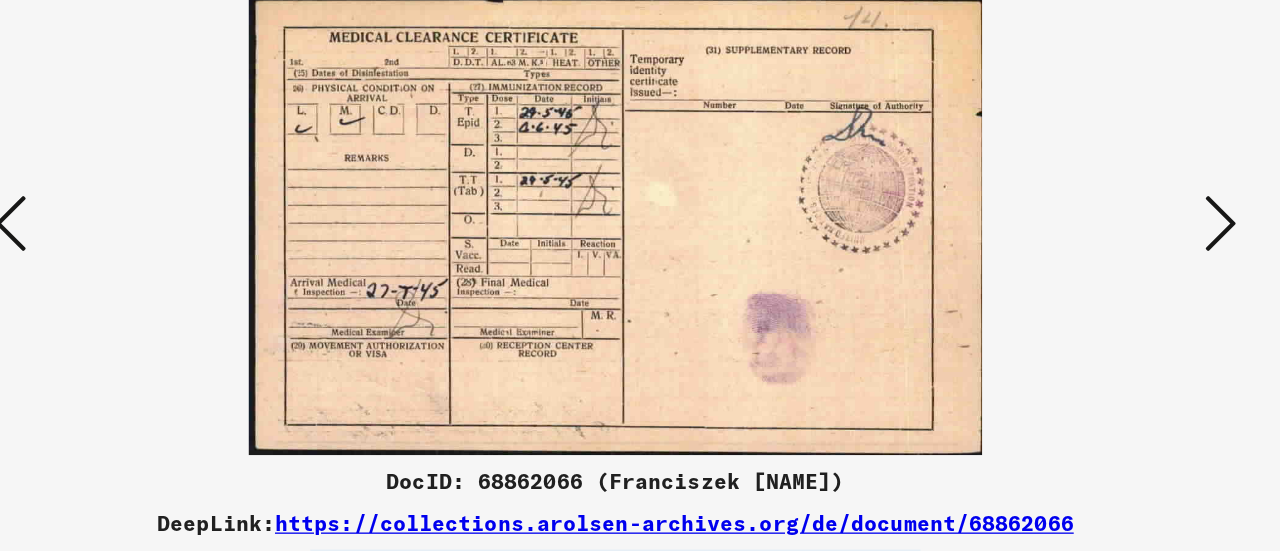click at bounding box center [1102, 224] 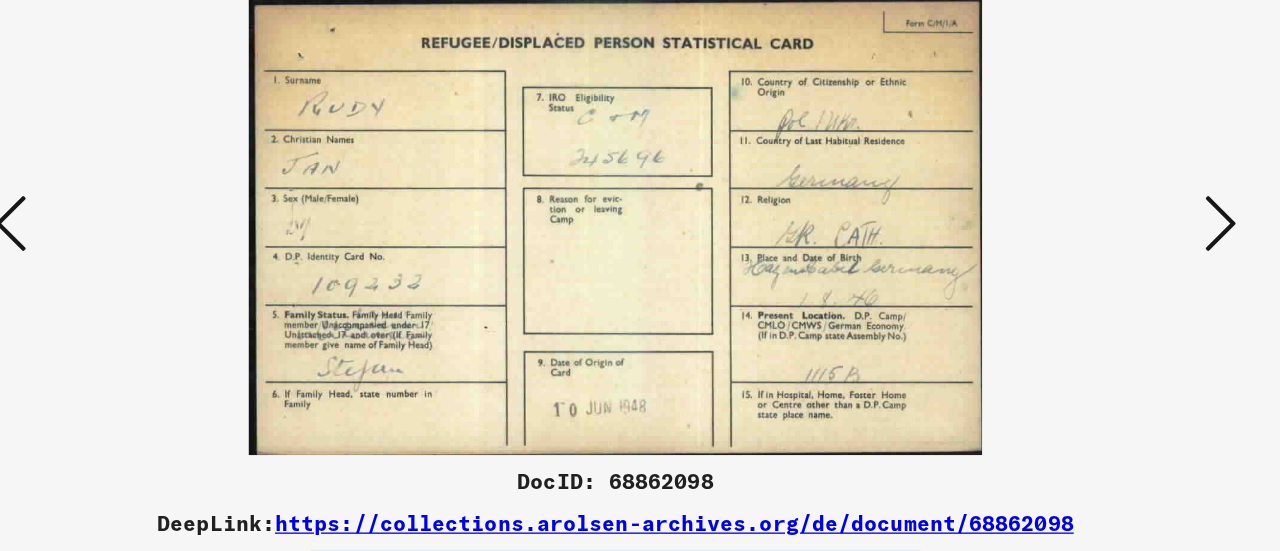 click at bounding box center [1102, 224] 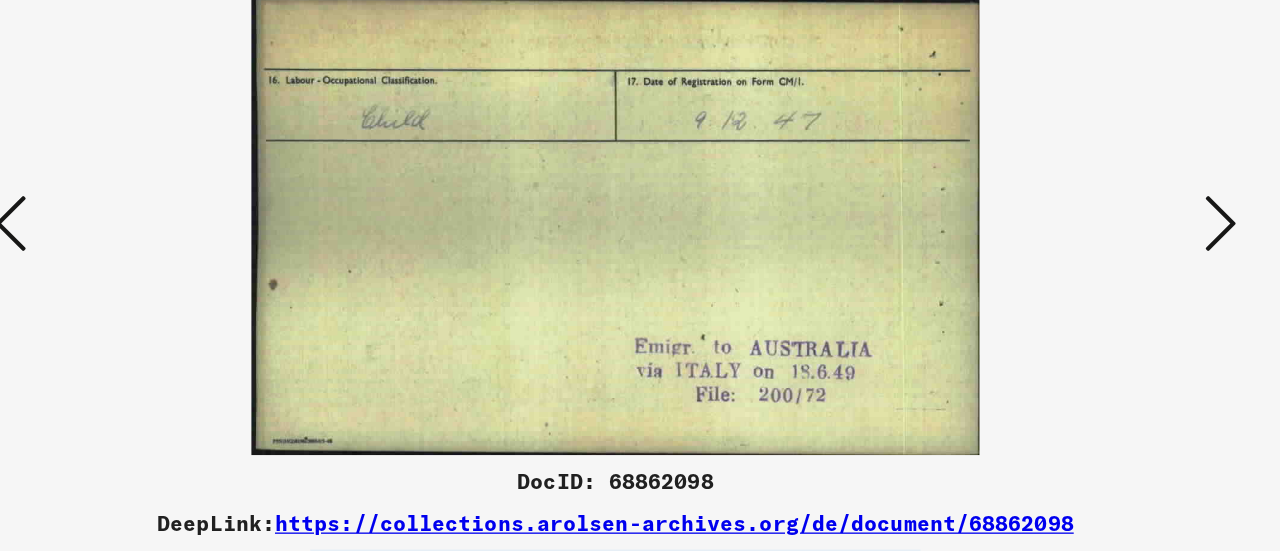 click at bounding box center [1102, 224] 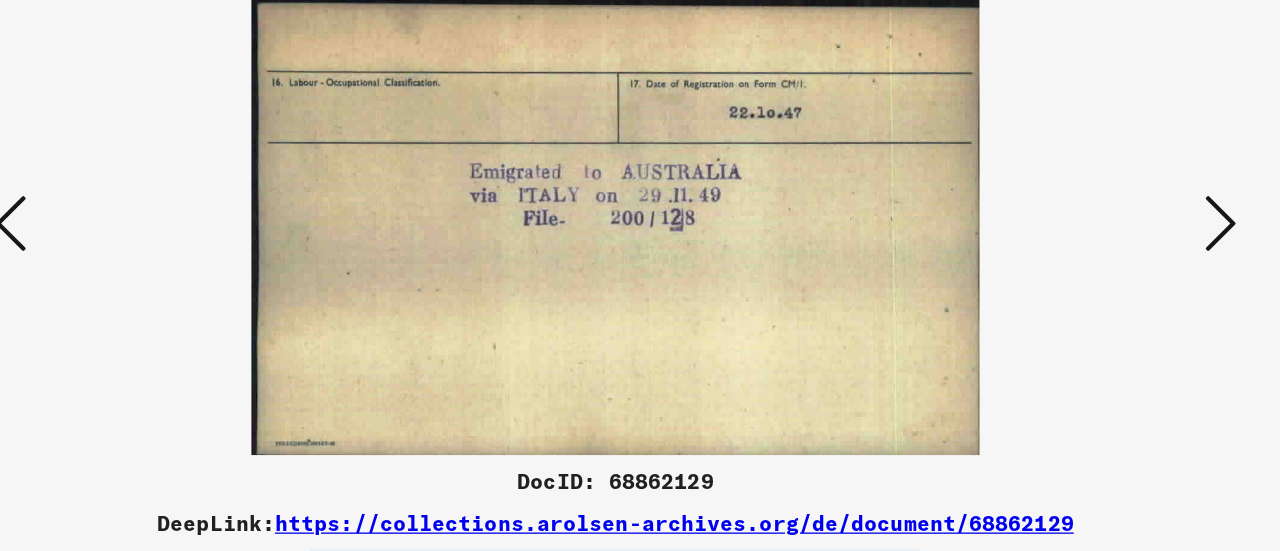click at bounding box center (1102, 224) 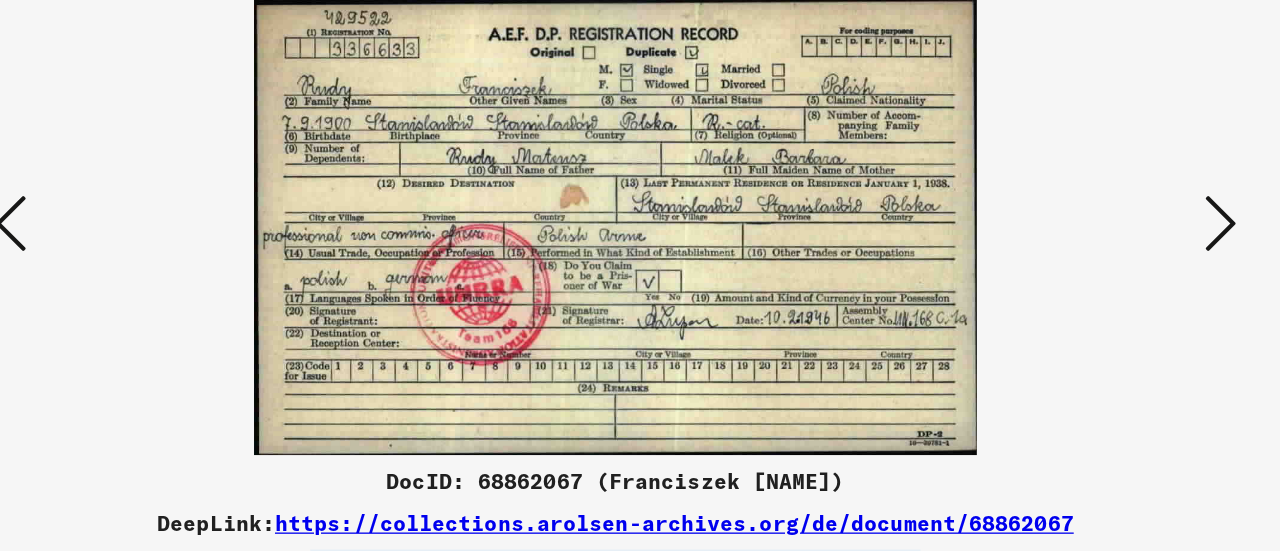 click at bounding box center (1102, 225) 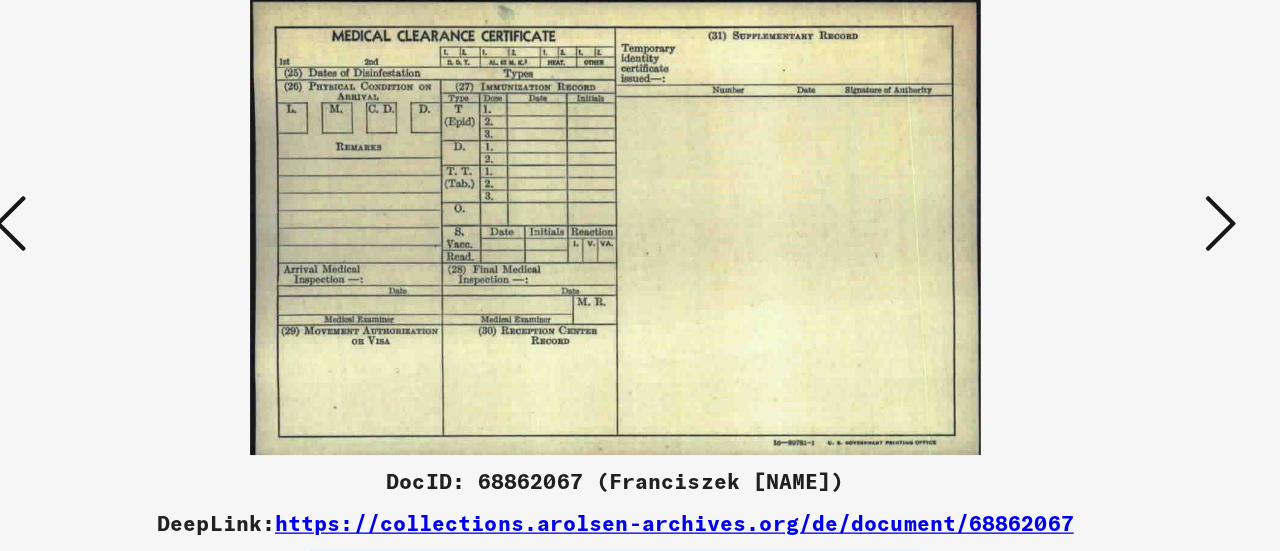 click at bounding box center [1102, 225] 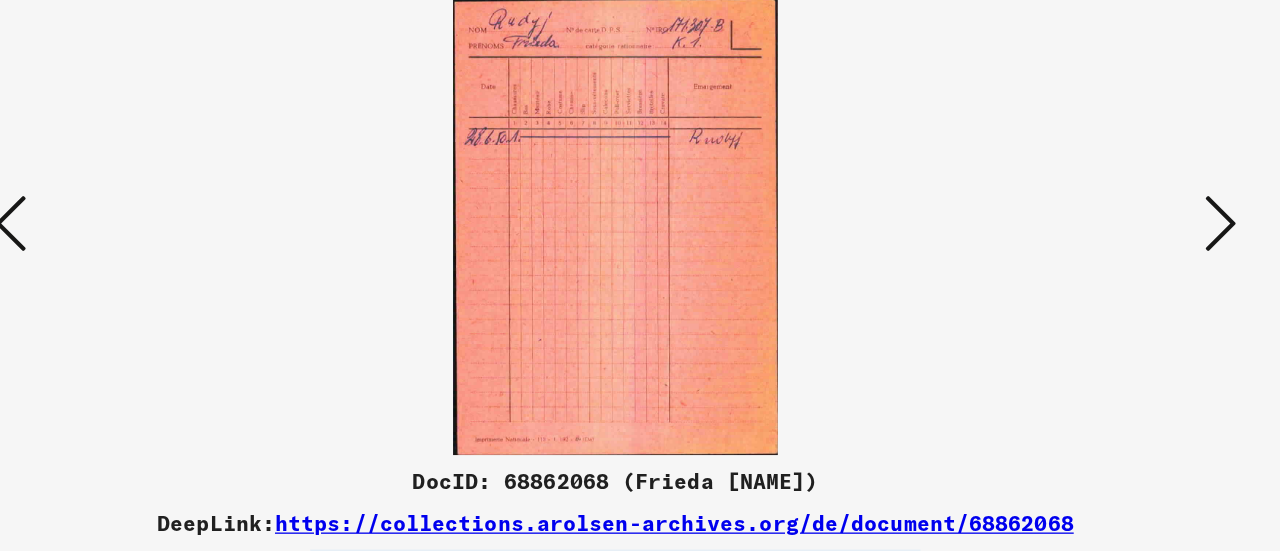 click at bounding box center (1102, 224) 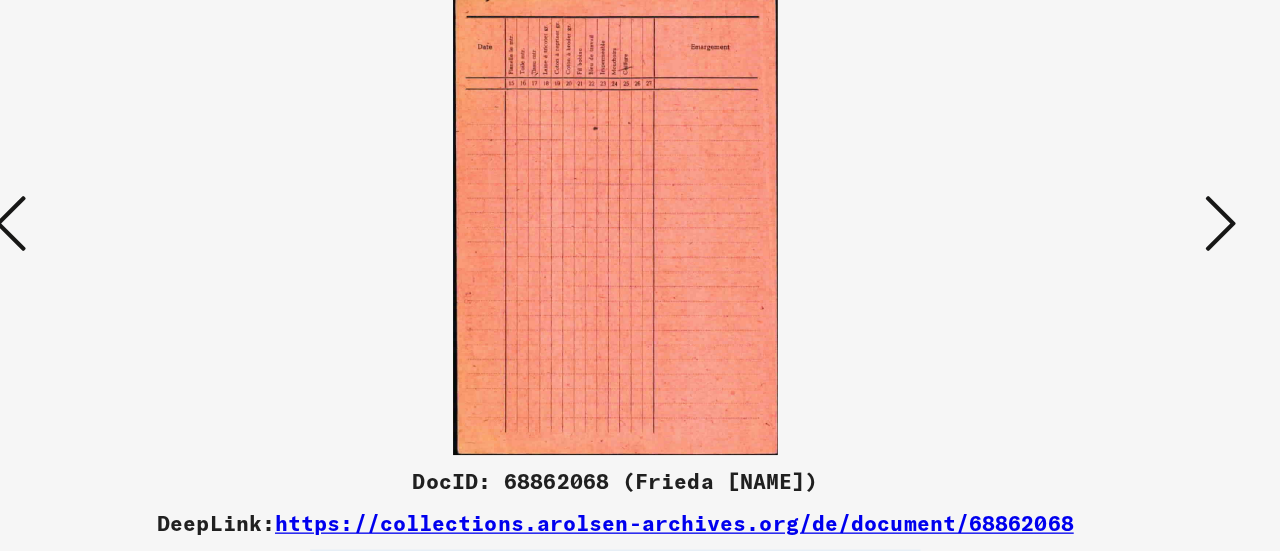 click at bounding box center [1102, 224] 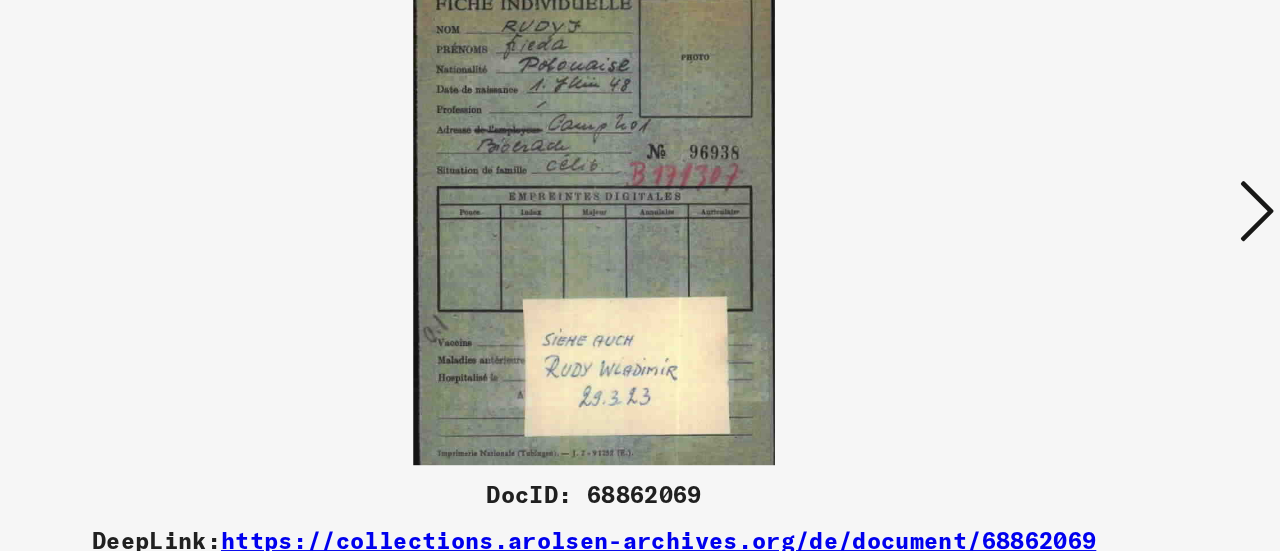 click at bounding box center [1102, 224] 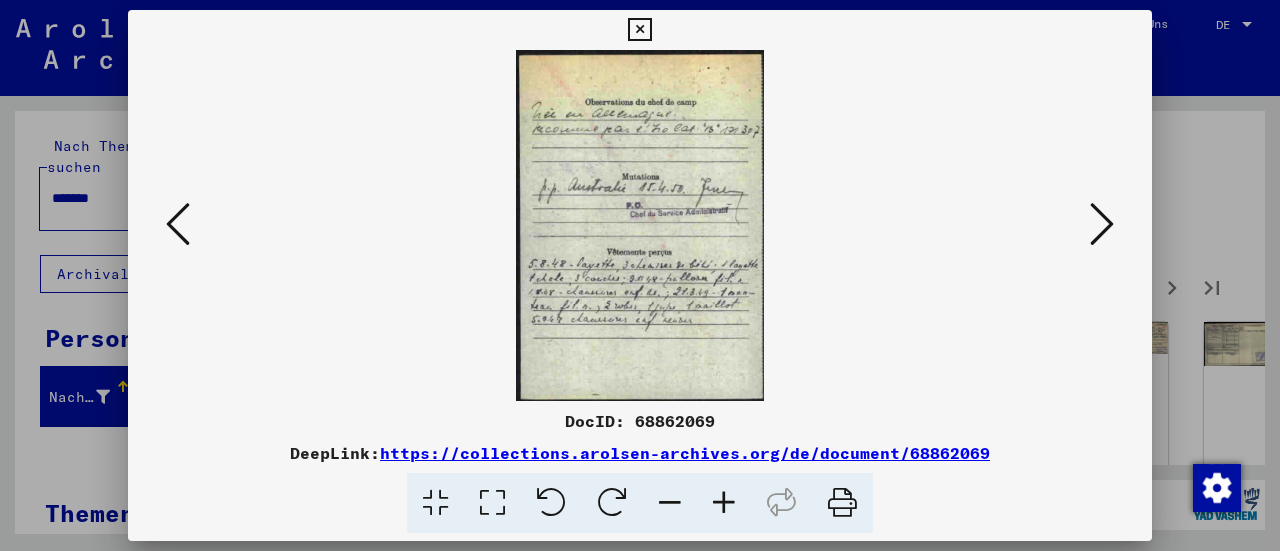 click at bounding box center (1102, 224) 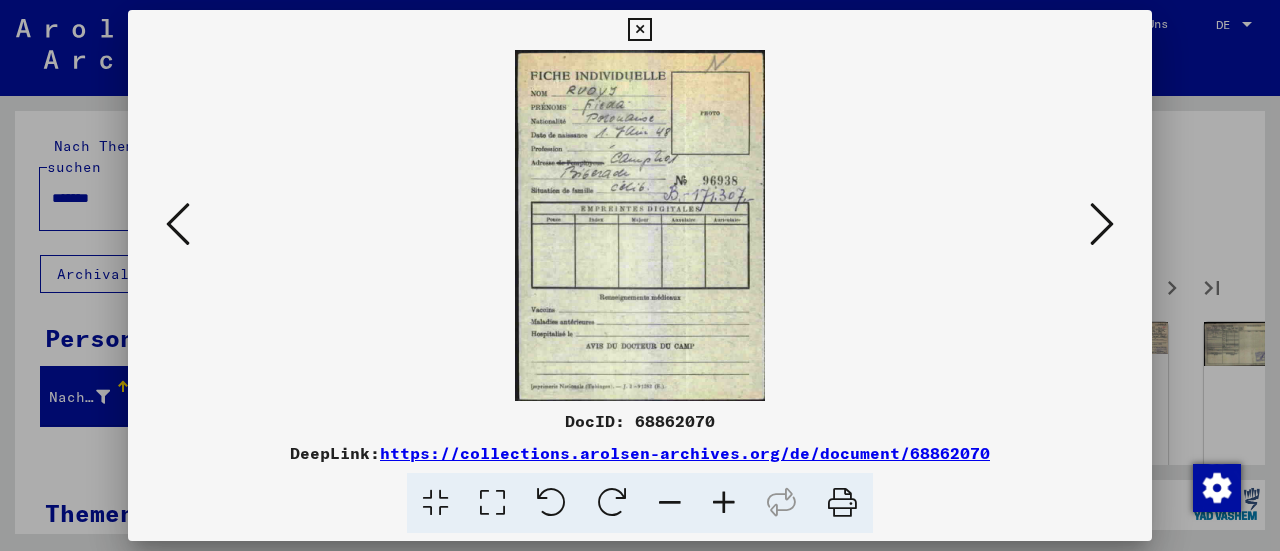 click at bounding box center (1102, 225) 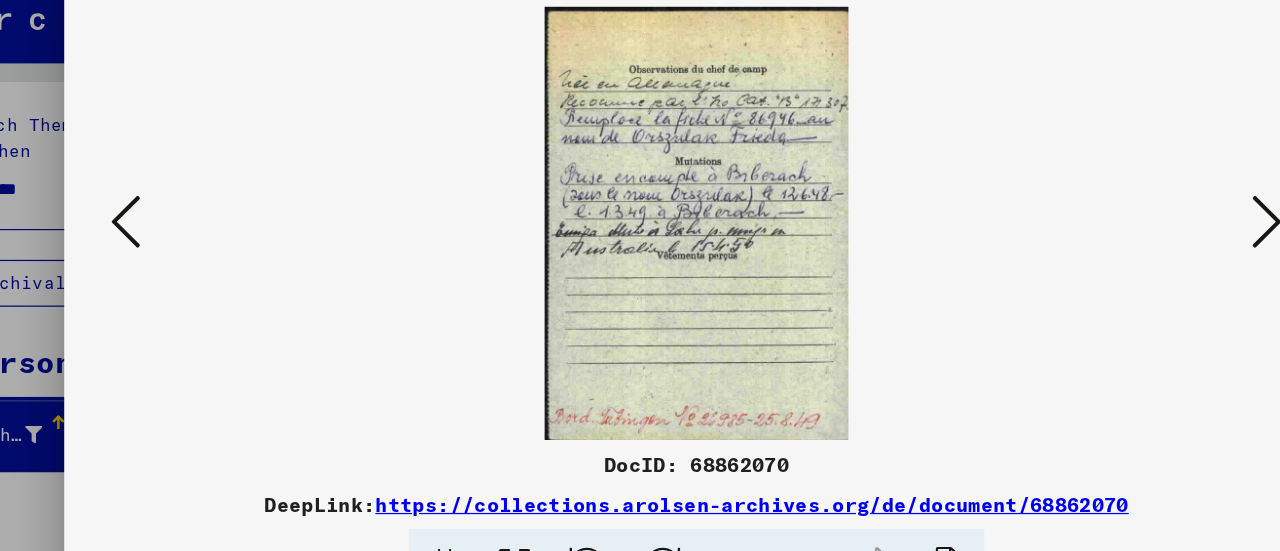 click at bounding box center (1102, 224) 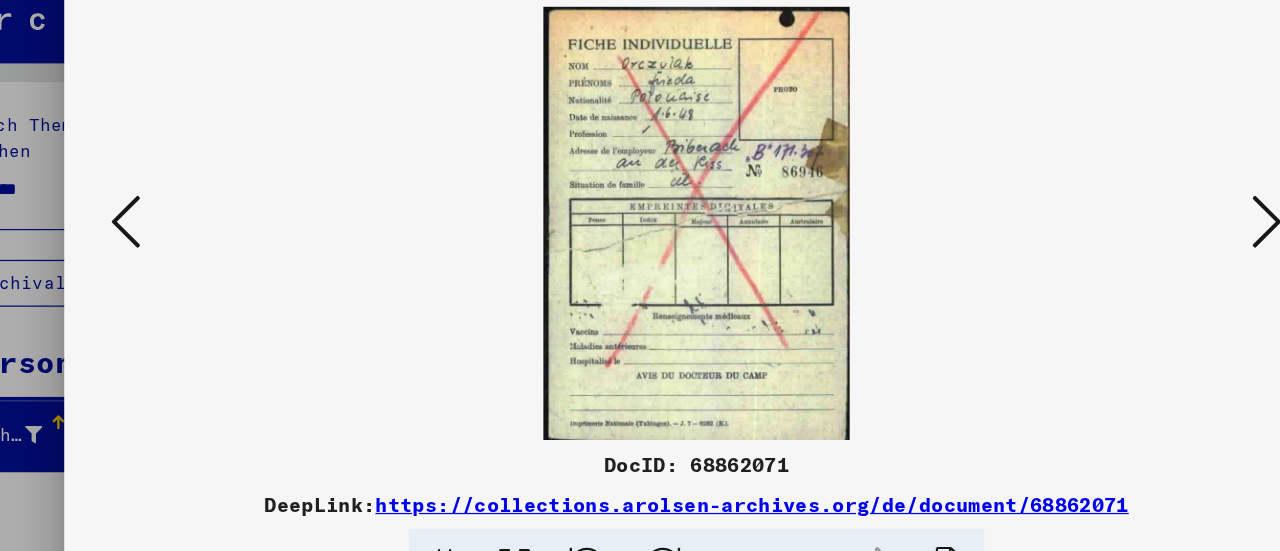 click at bounding box center [1102, 224] 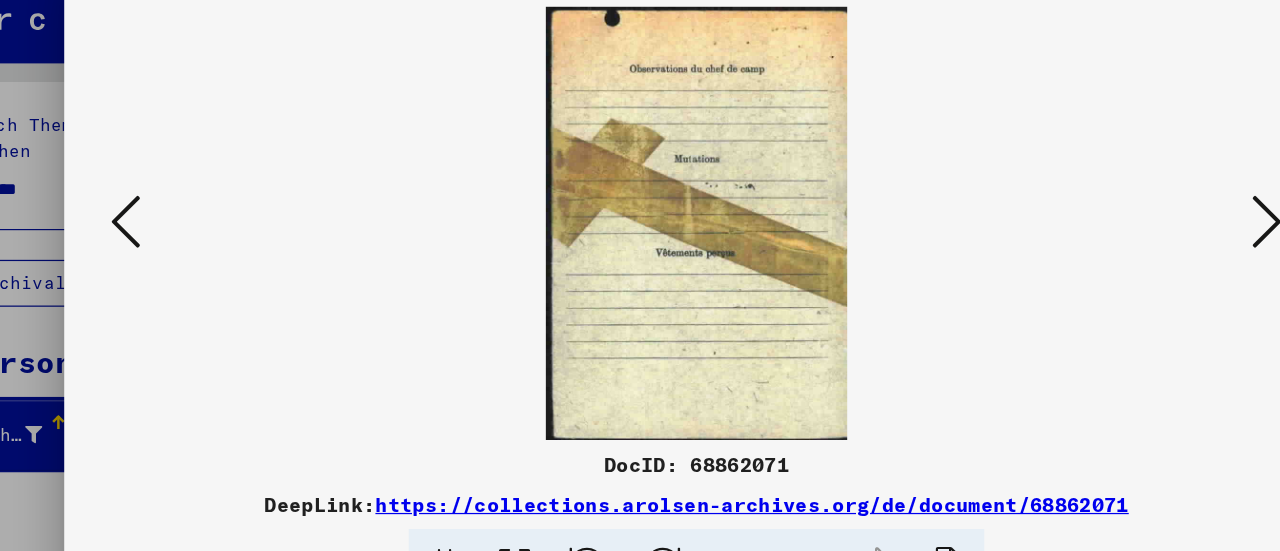 click at bounding box center [1102, 224] 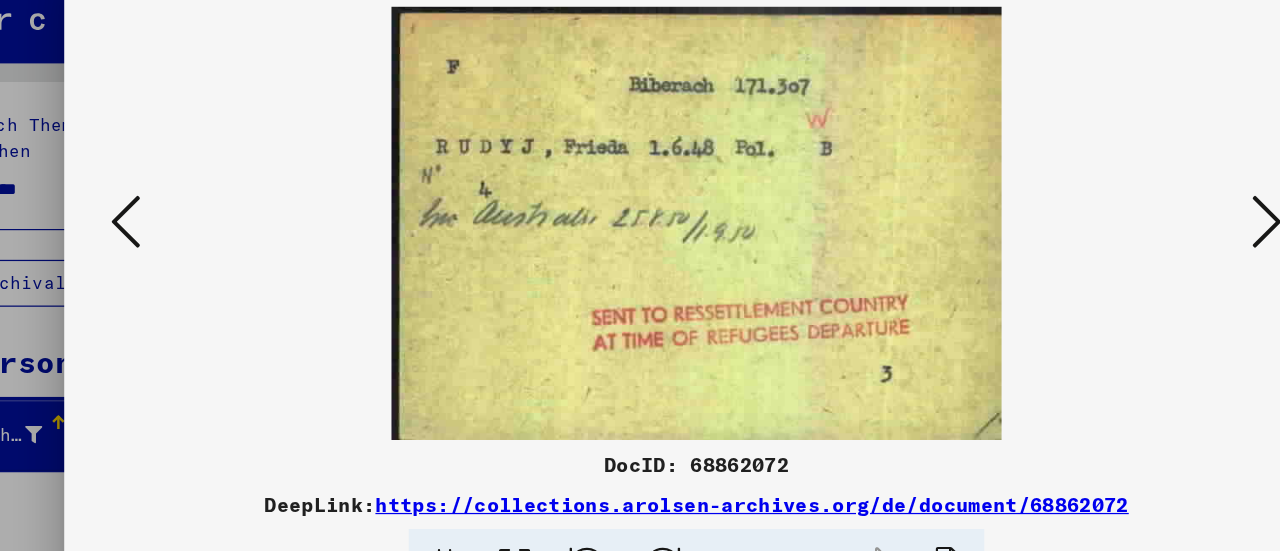 click at bounding box center [1102, 225] 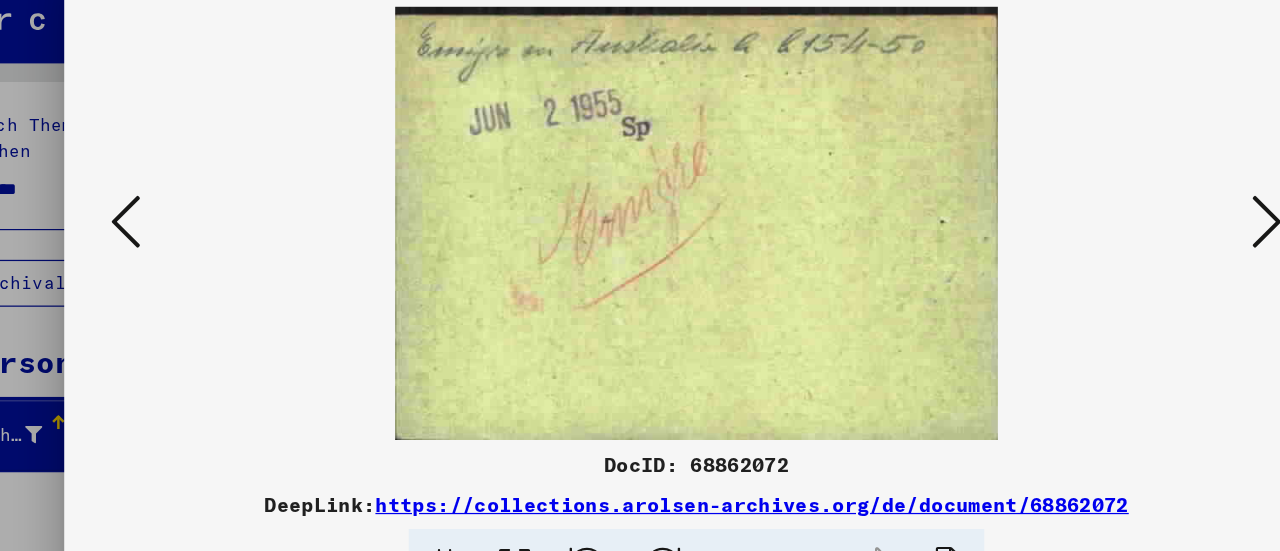 click at bounding box center [1102, 224] 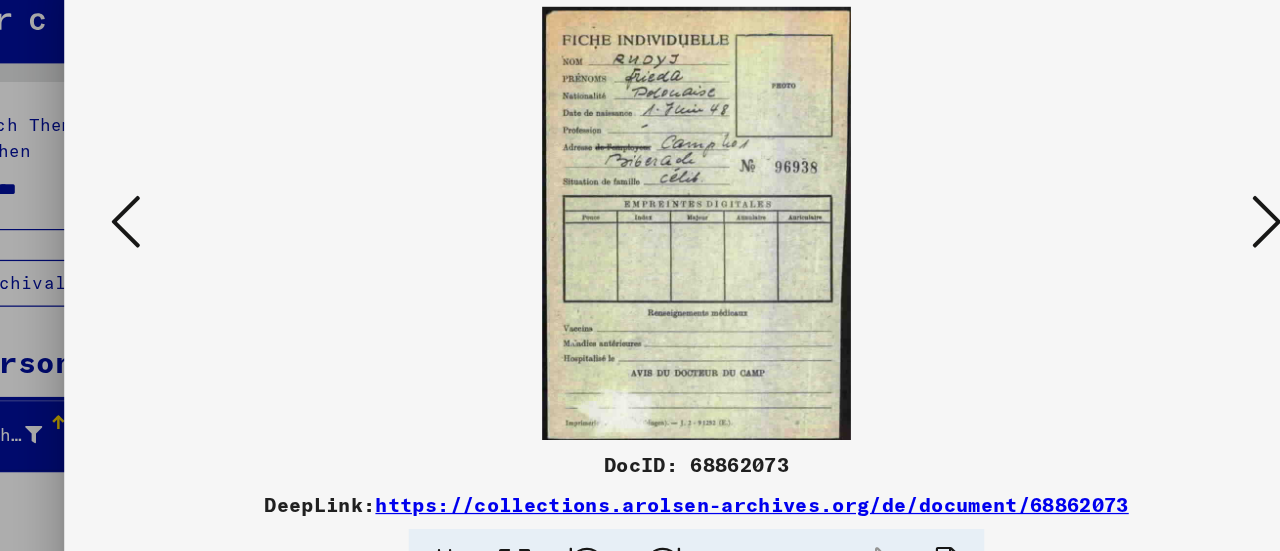 click at bounding box center [640, 225] 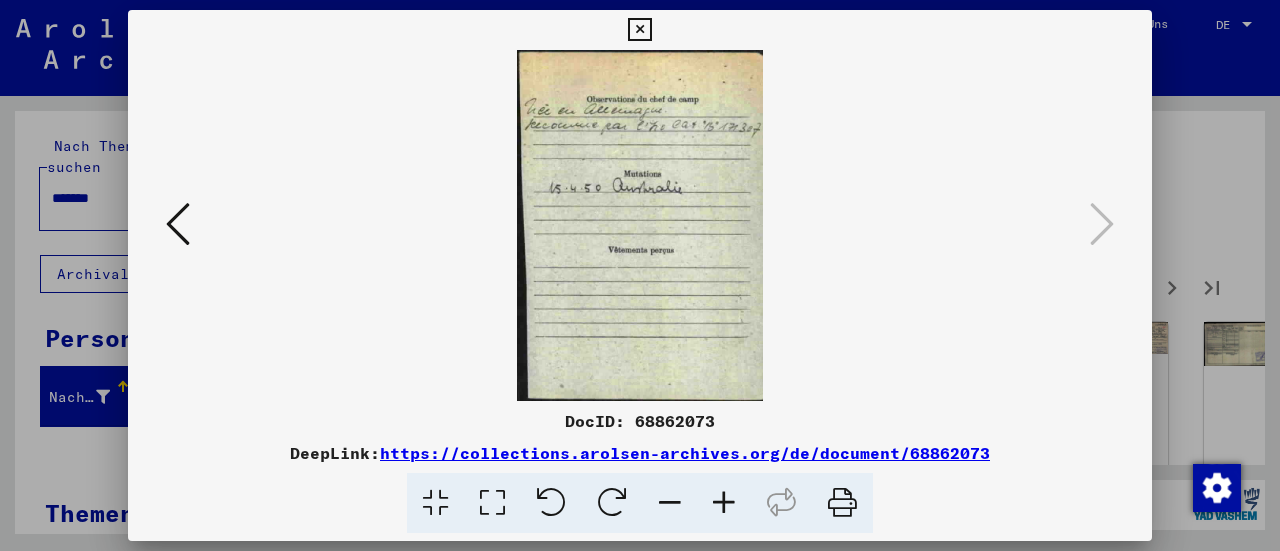 click at bounding box center (639, 30) 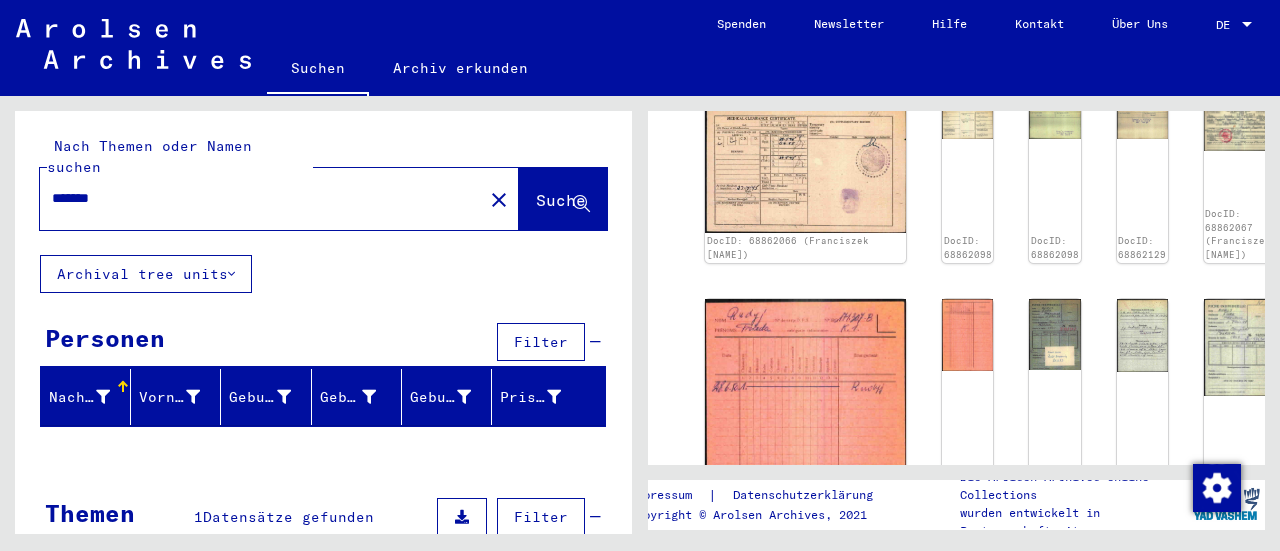 scroll, scrollTop: 990, scrollLeft: 0, axis: vertical 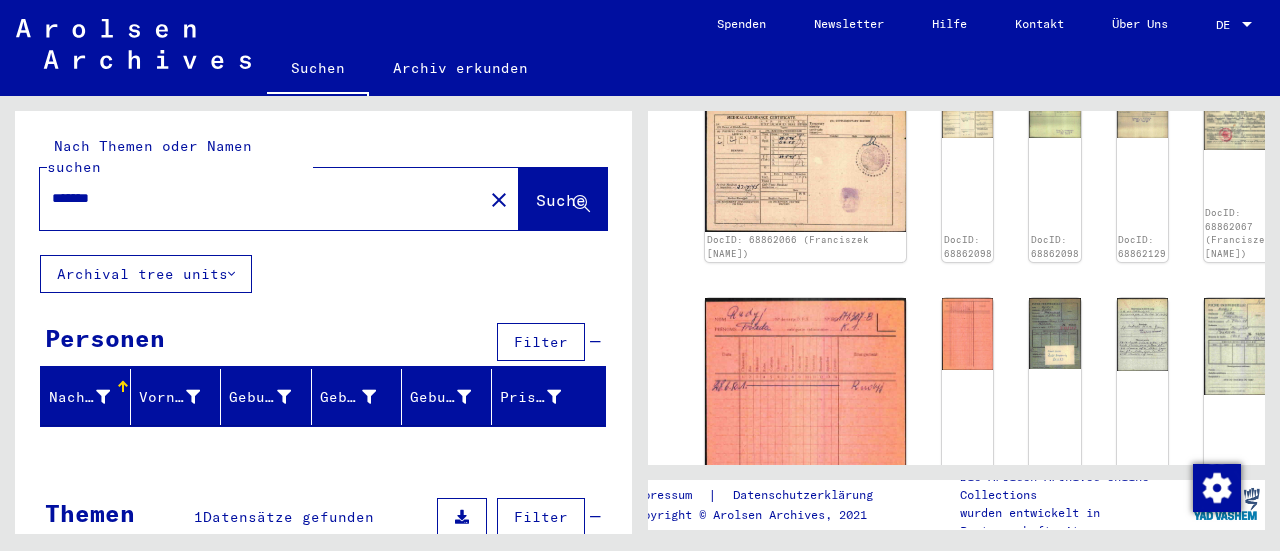 click 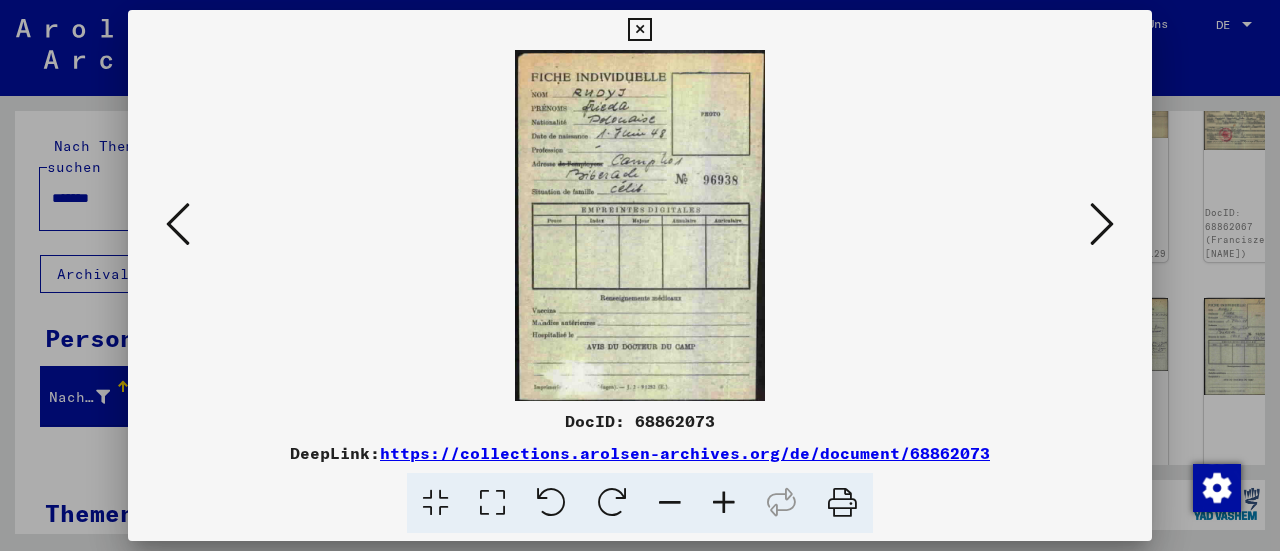 click at bounding box center (639, 30) 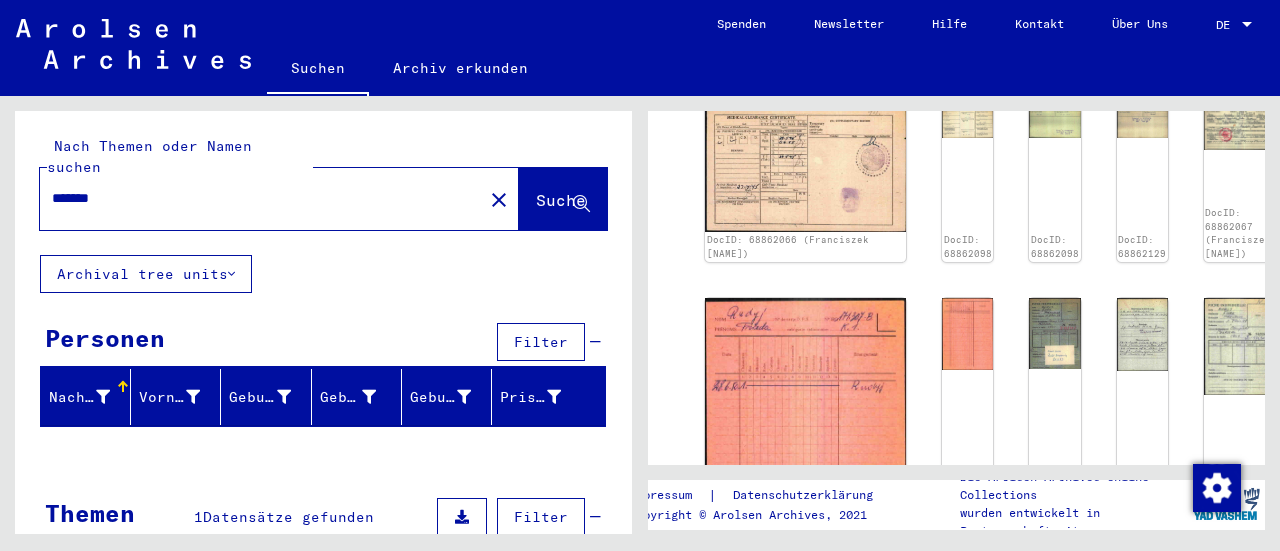 click 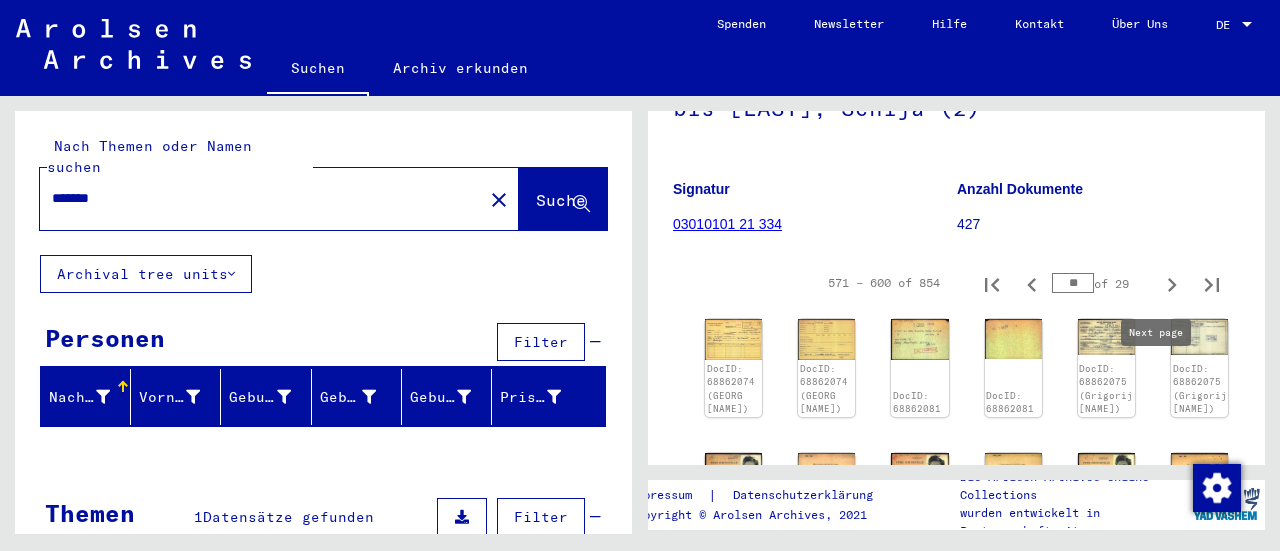 scroll, scrollTop: 224, scrollLeft: 0, axis: vertical 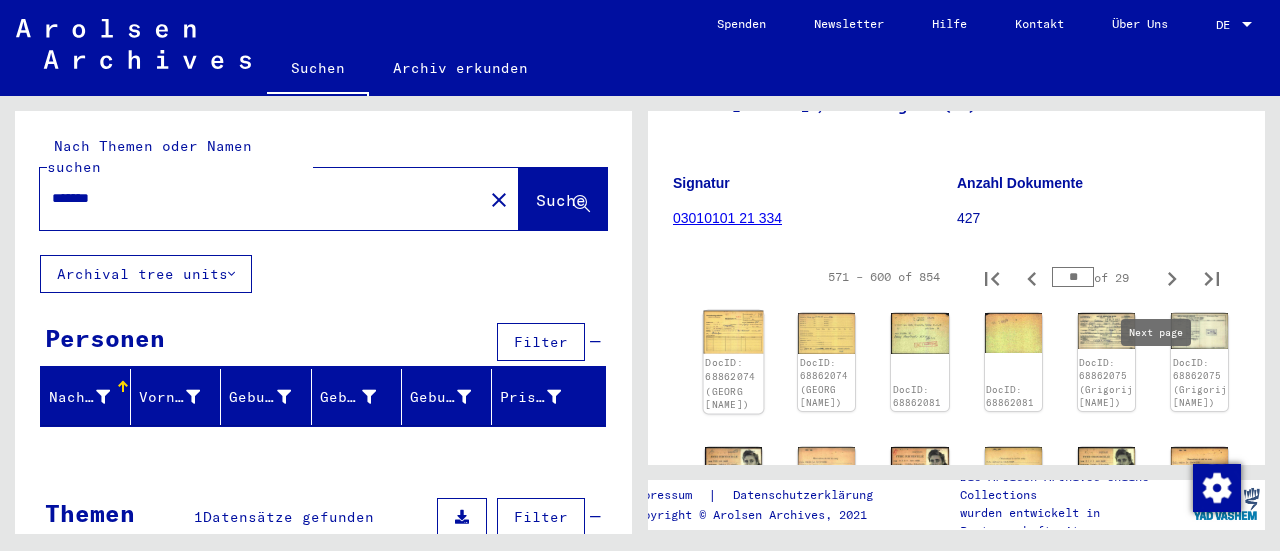 click on "DocID: 68862074 (GEORG [NAME])" 